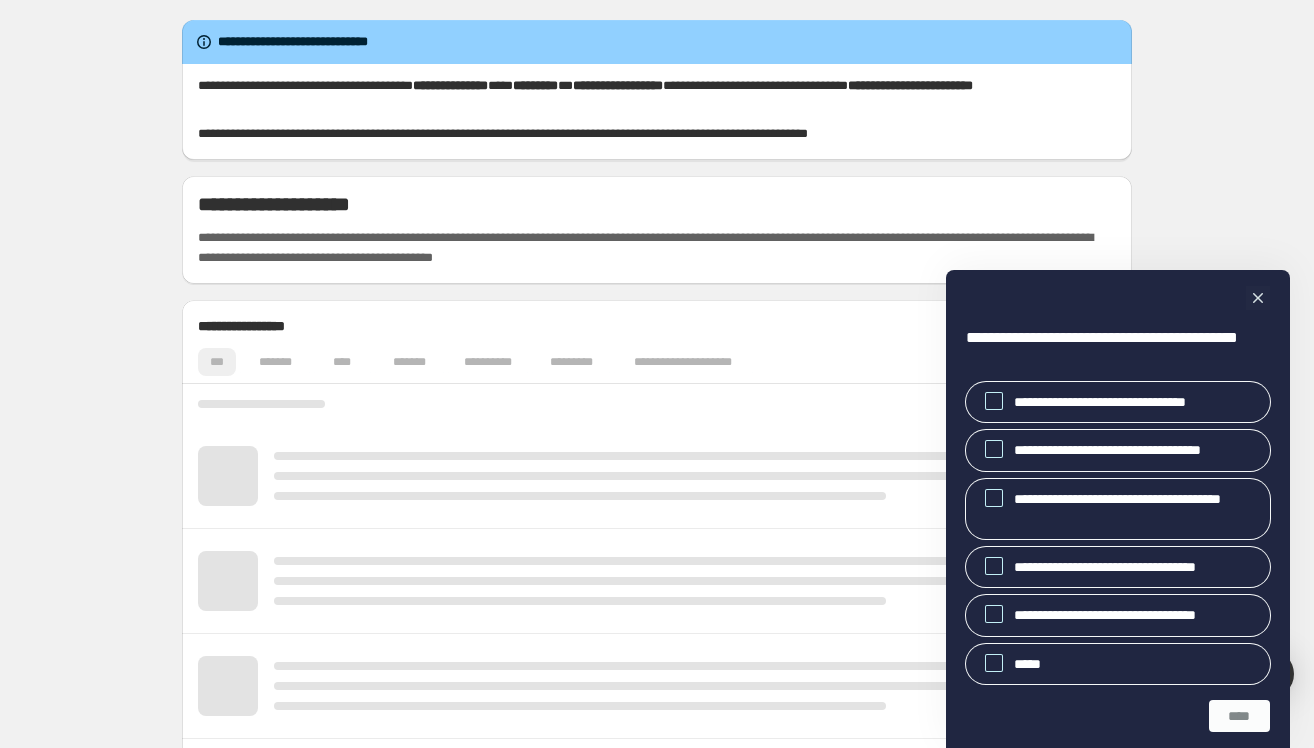scroll, scrollTop: 0, scrollLeft: 0, axis: both 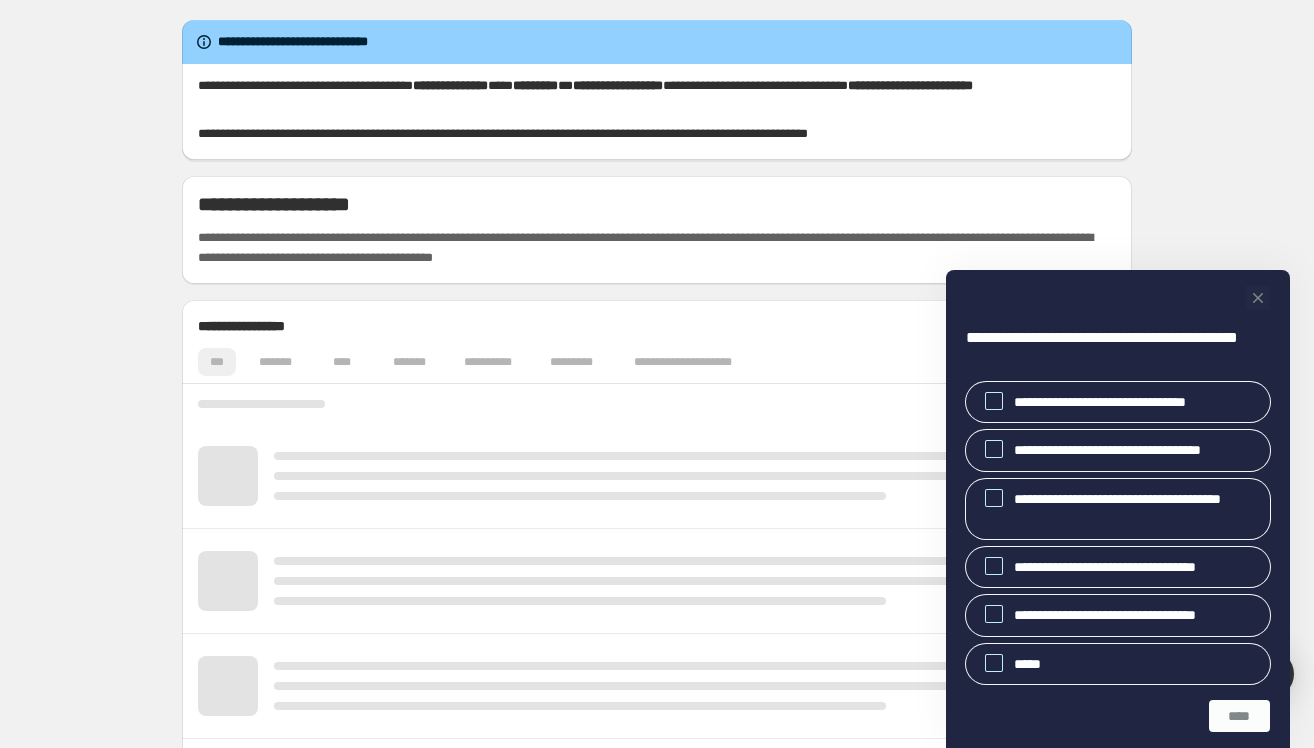 click 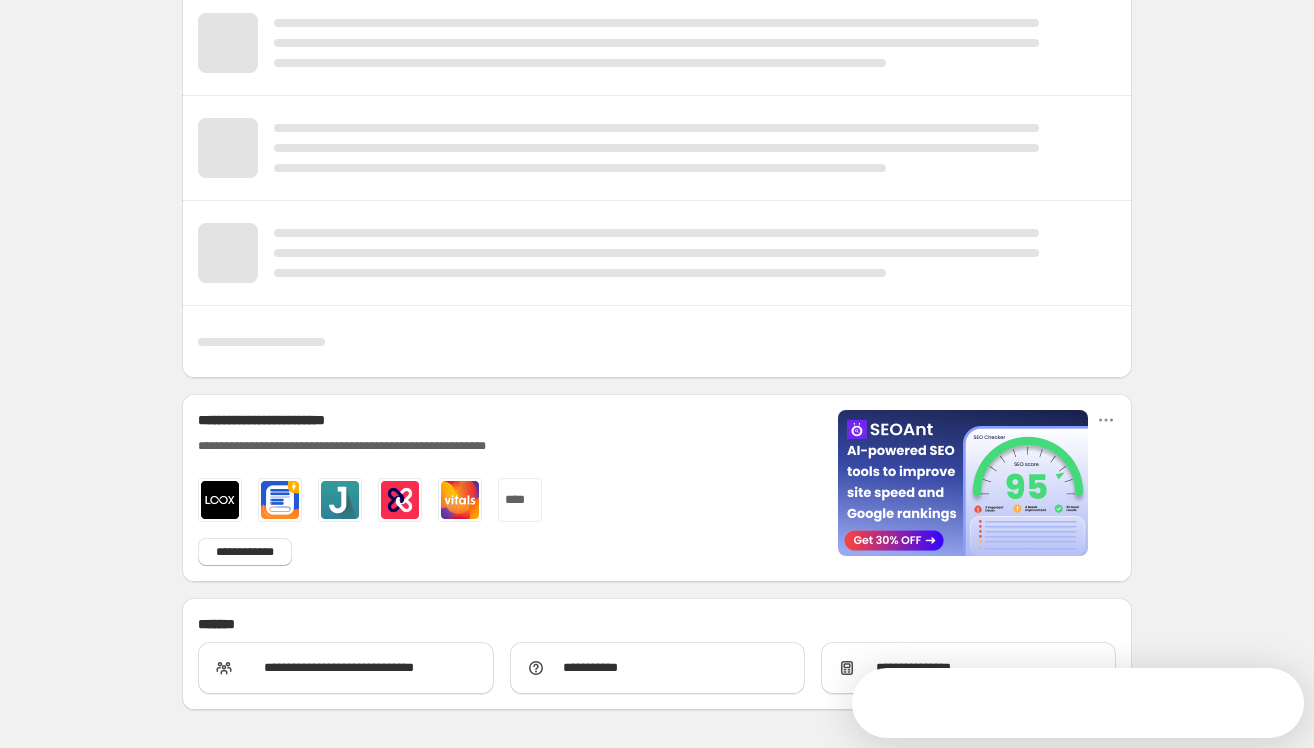 scroll, scrollTop: 696, scrollLeft: 0, axis: vertical 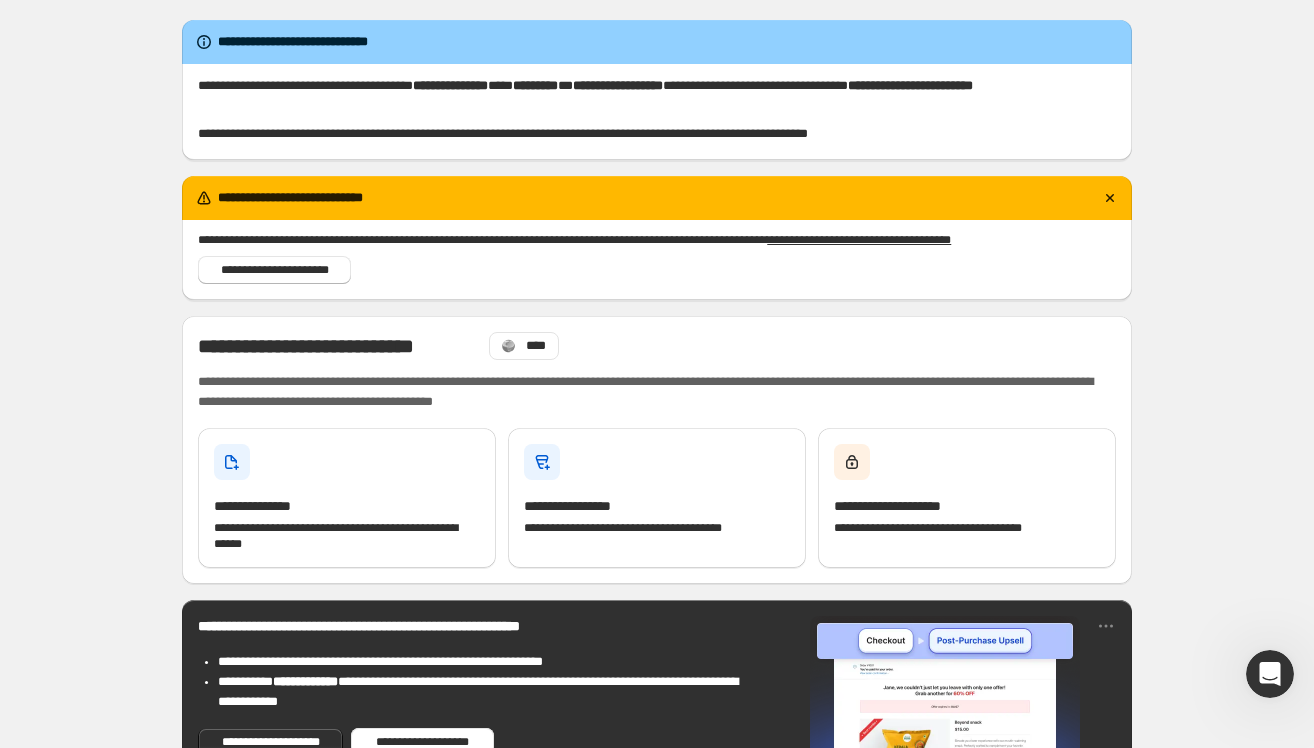 click on "**********" at bounding box center (657, 258) 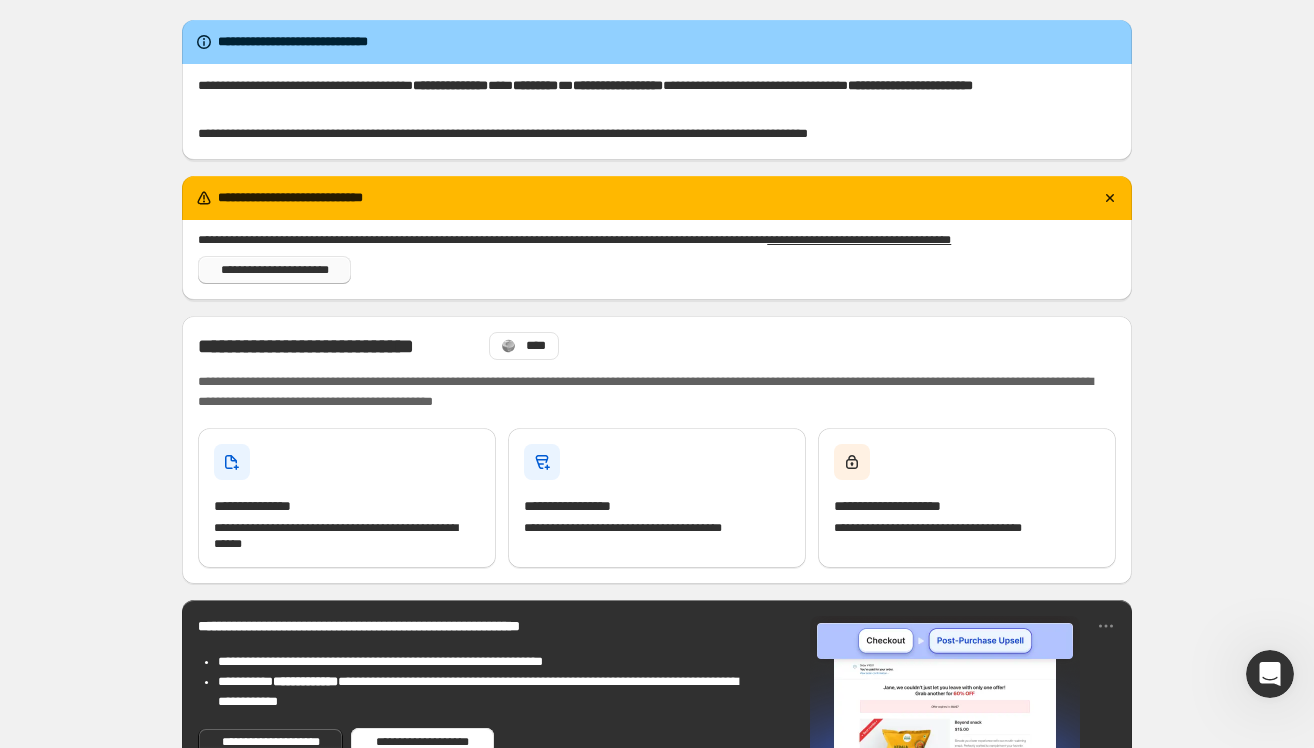 click on "**********" at bounding box center (274, 270) 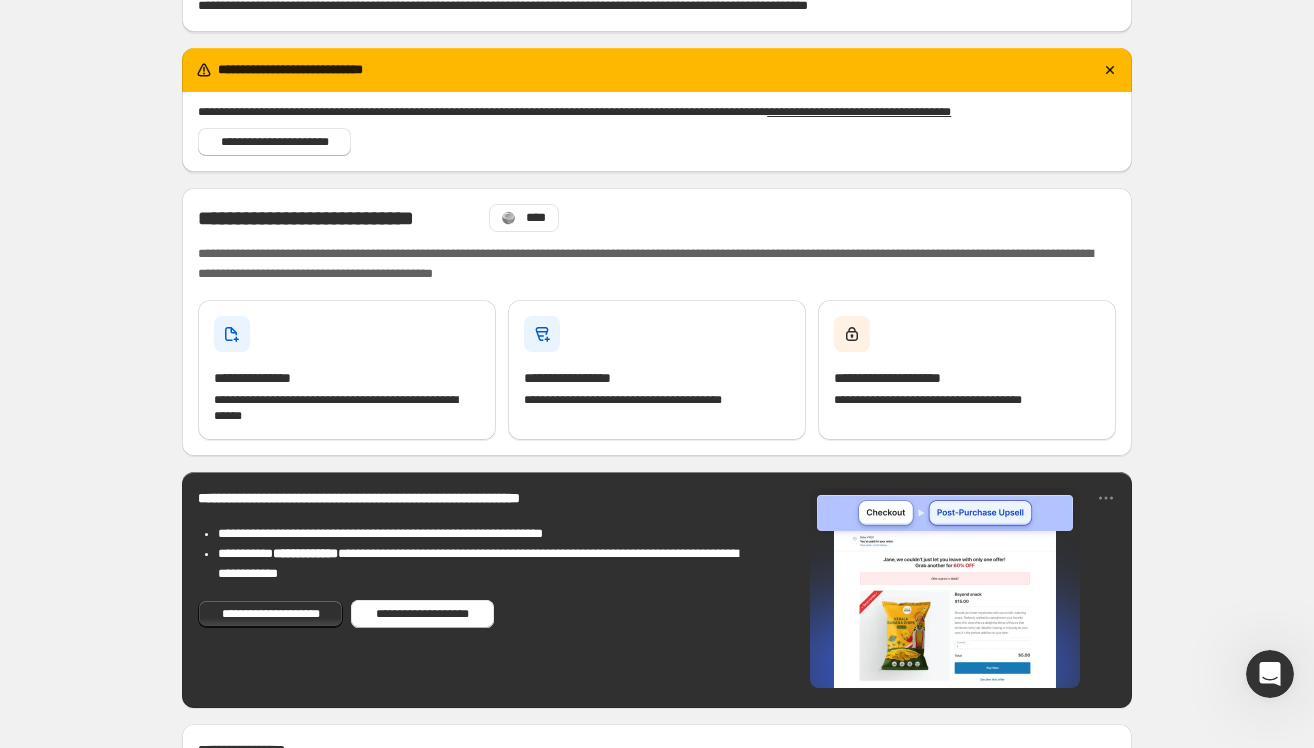 scroll, scrollTop: 166, scrollLeft: 0, axis: vertical 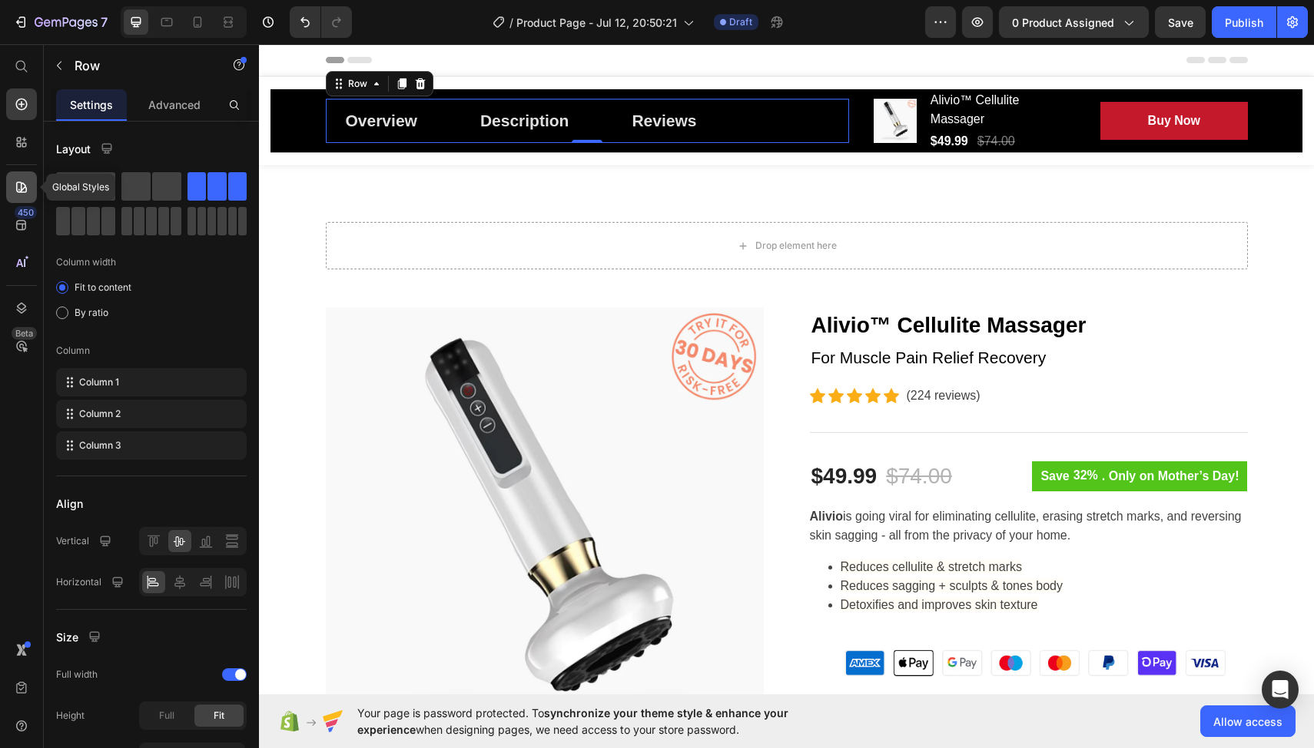 click on "**********" at bounding box center [274, 104] 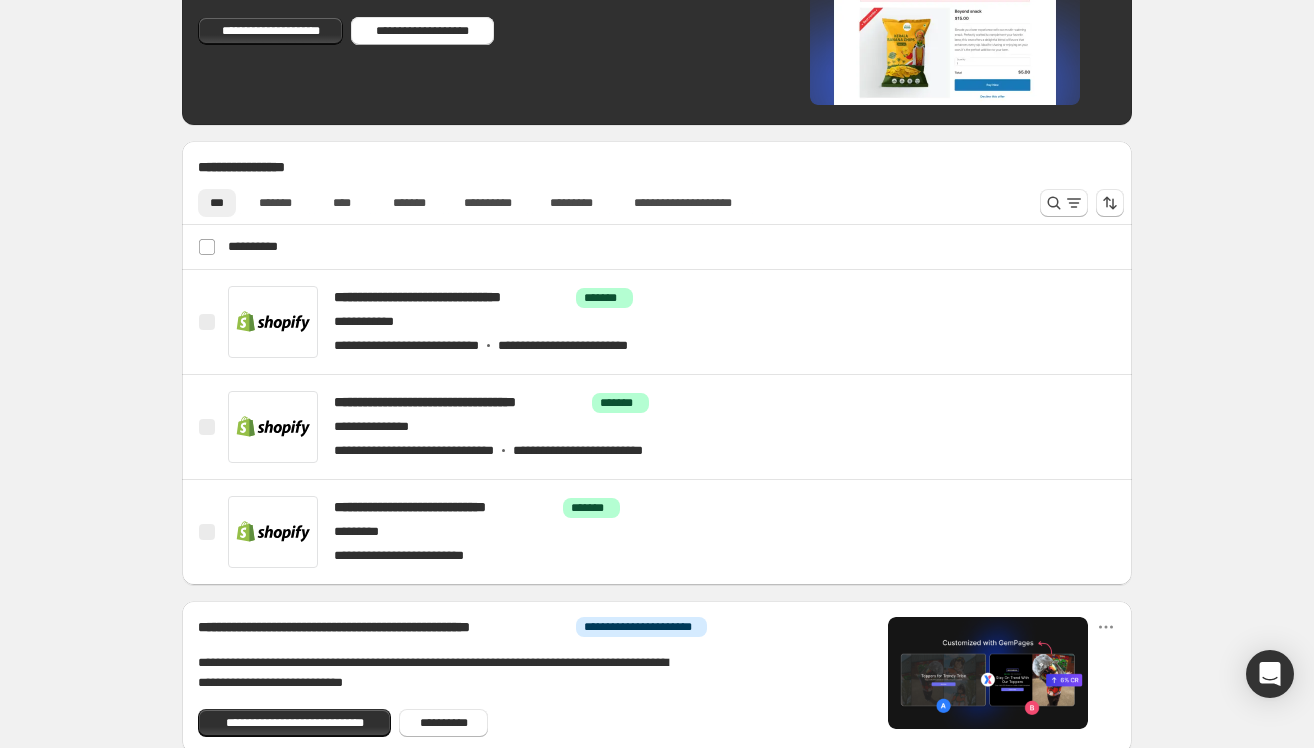 scroll, scrollTop: 585, scrollLeft: 0, axis: vertical 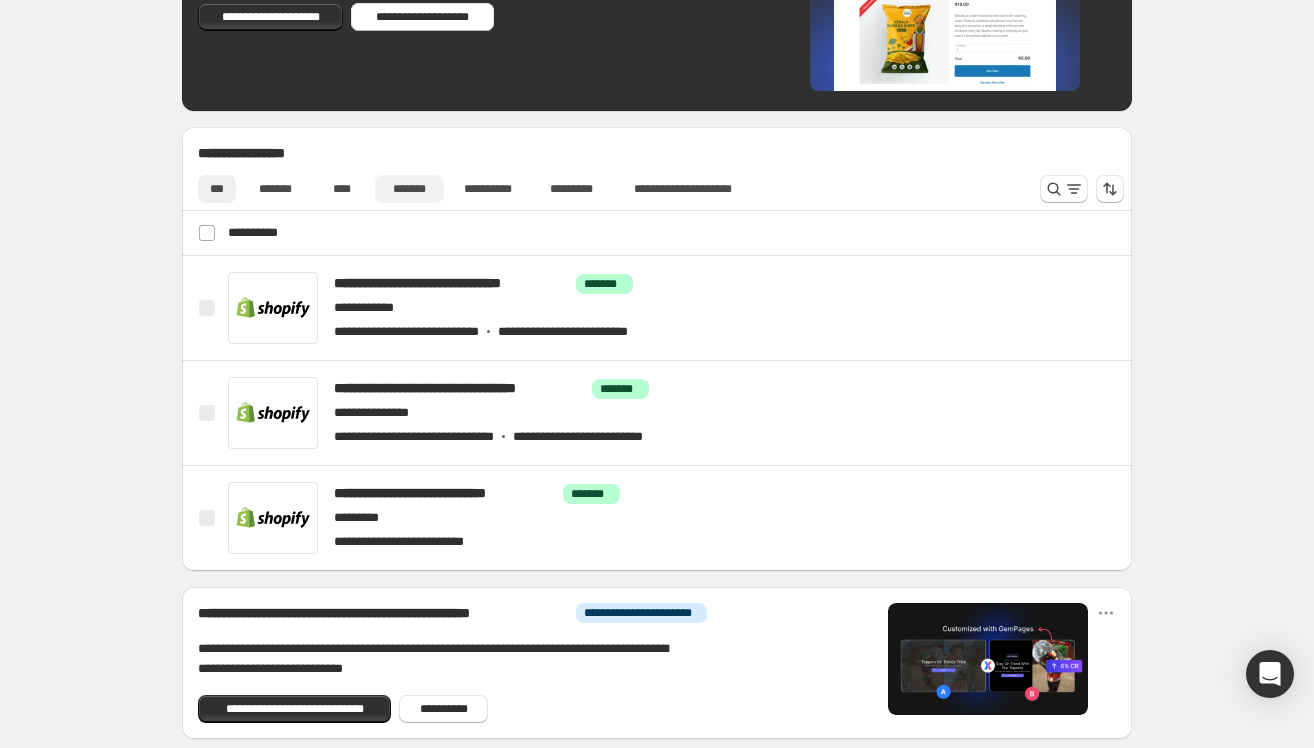 click on "*******" at bounding box center (409, 189) 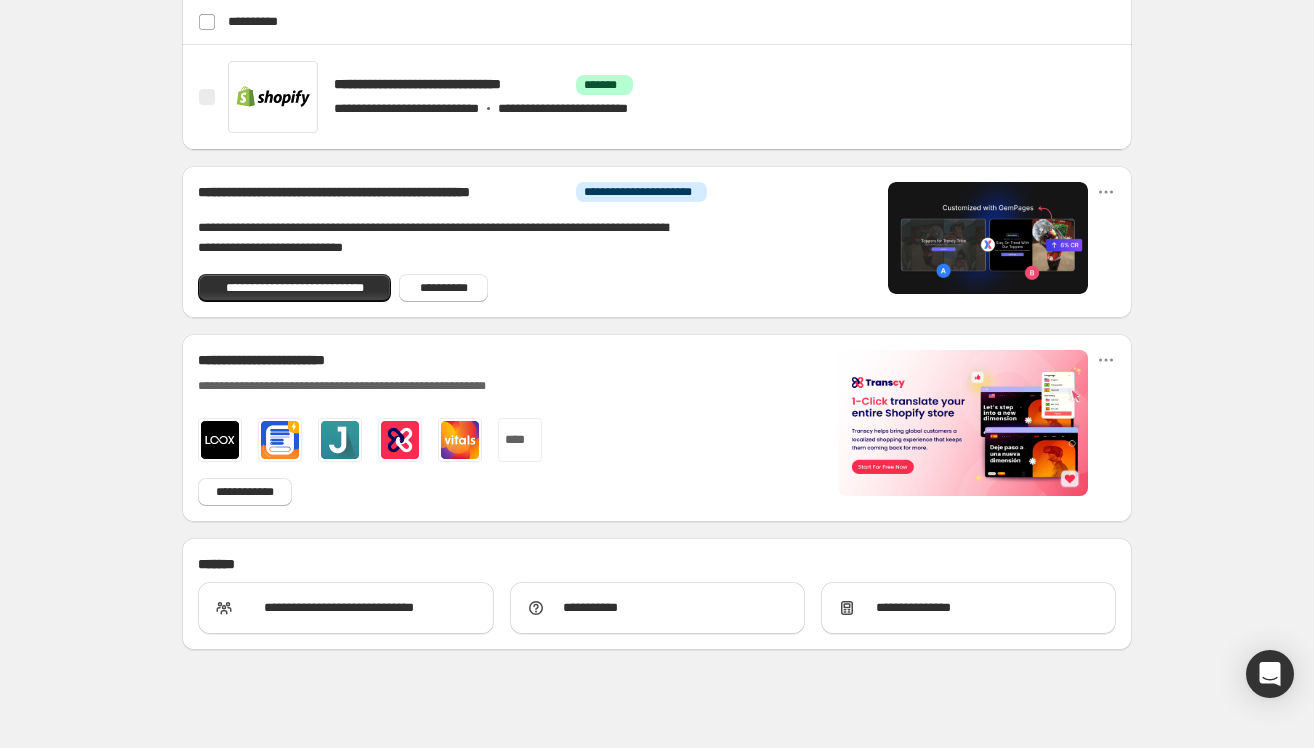 scroll, scrollTop: 0, scrollLeft: 0, axis: both 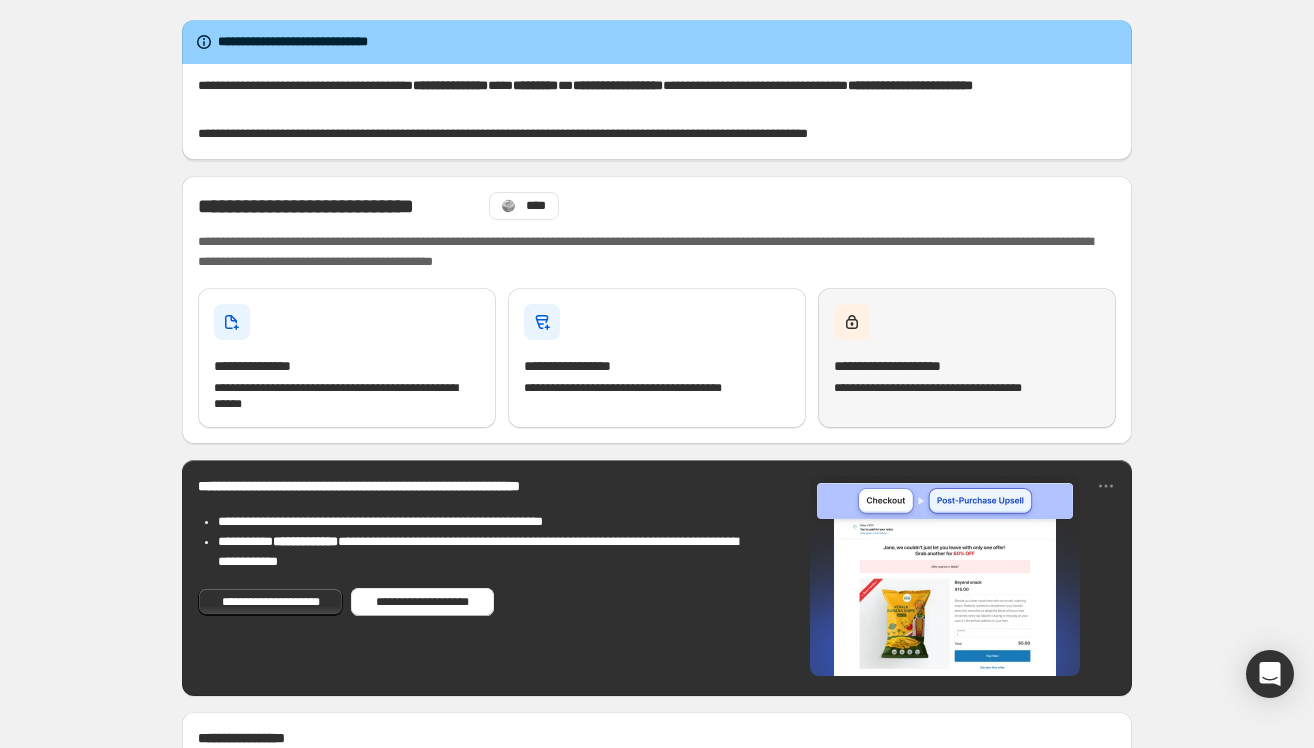 click at bounding box center [852, 322] 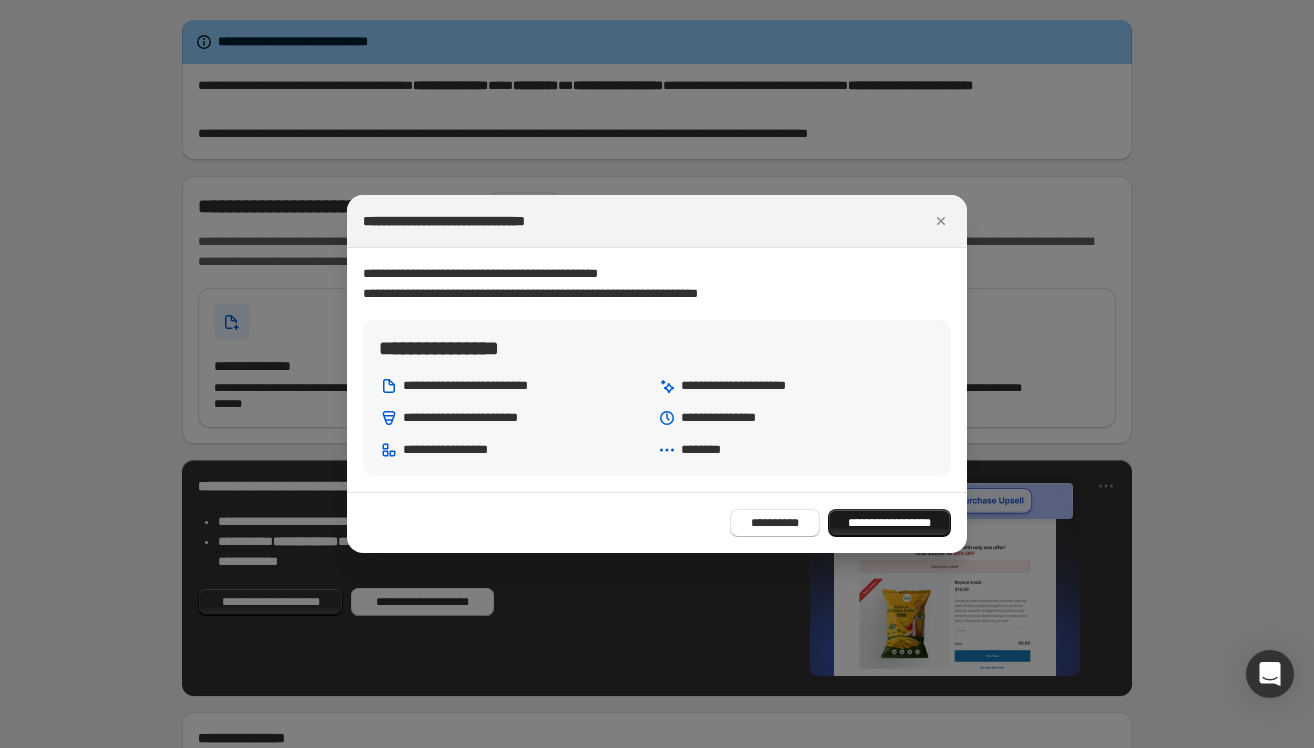 click on "**********" at bounding box center [890, 523] 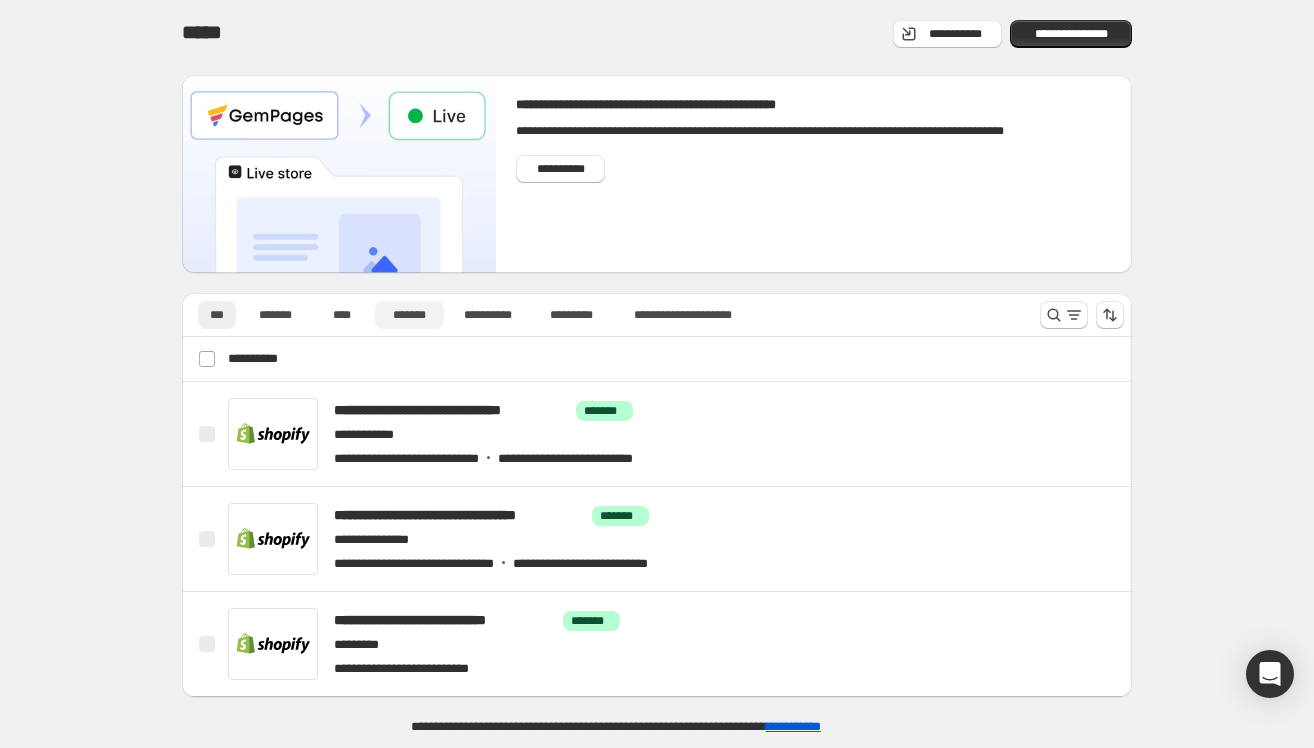 click on "*******" at bounding box center [409, 315] 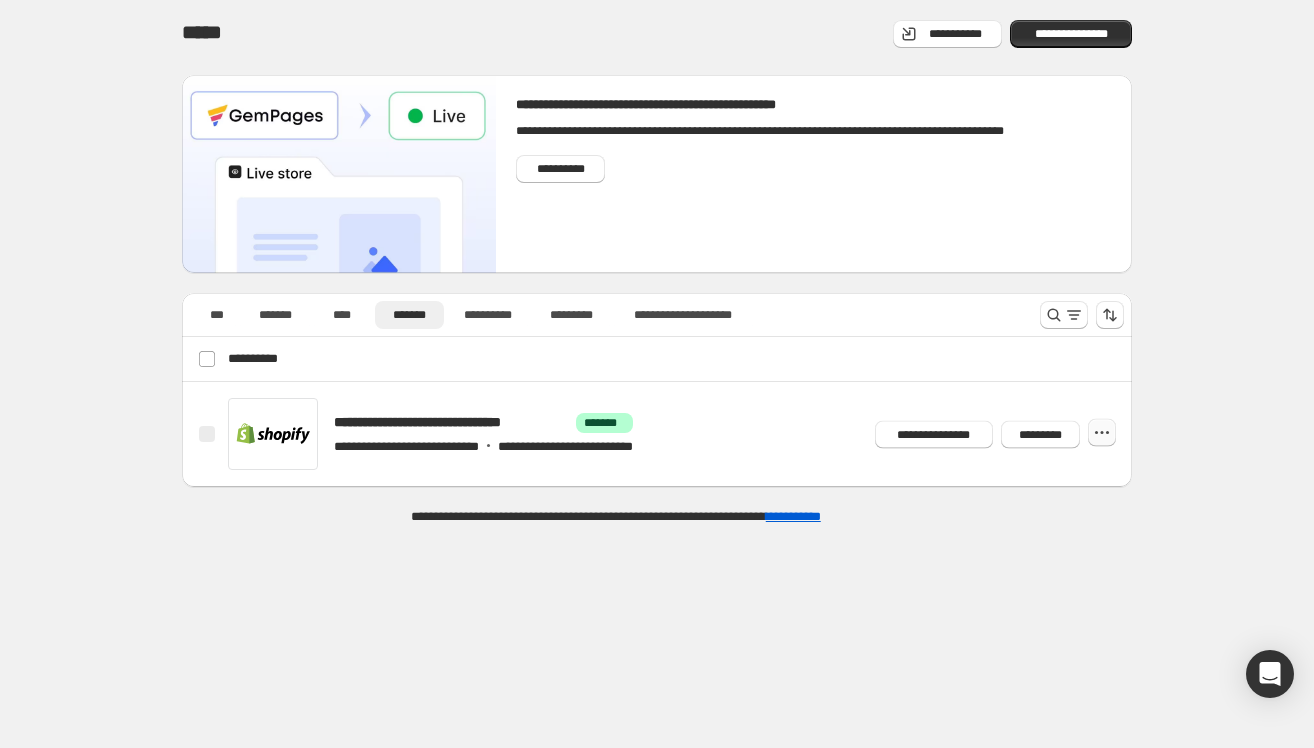 click 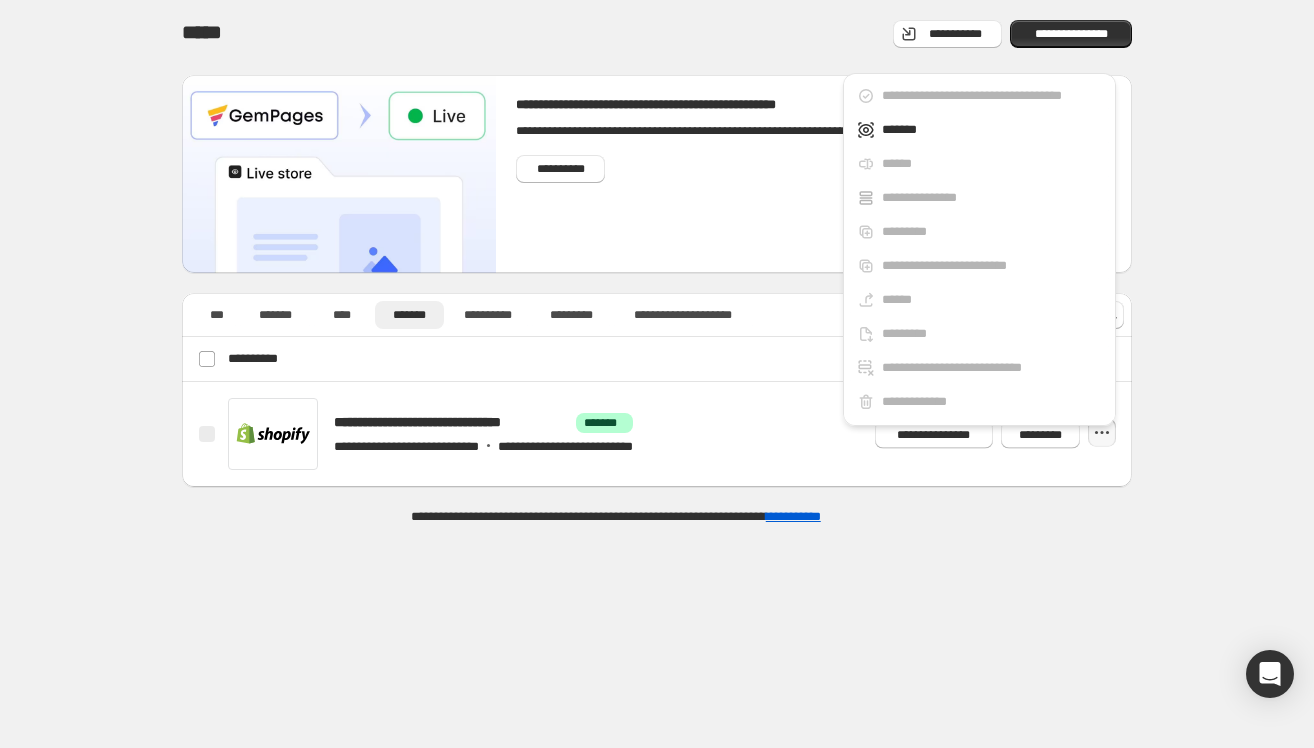 click on "**********" at bounding box center [657, 374] 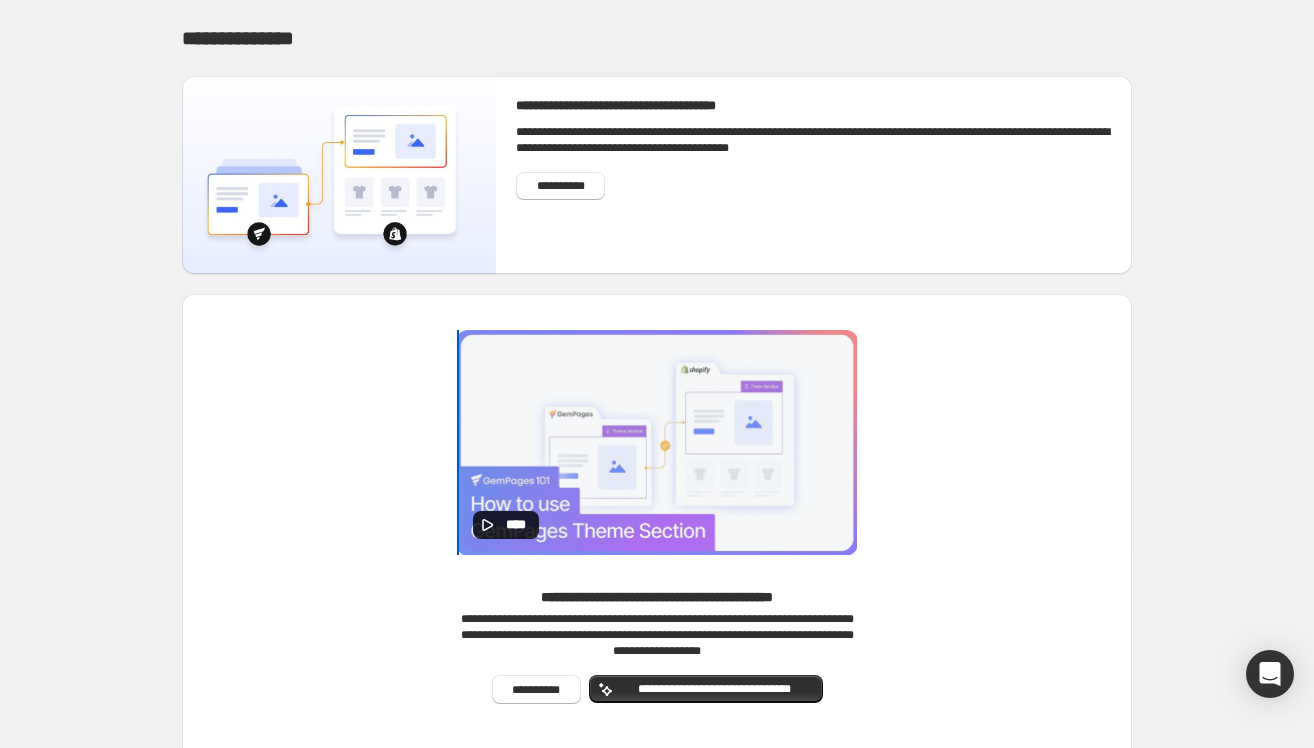 click 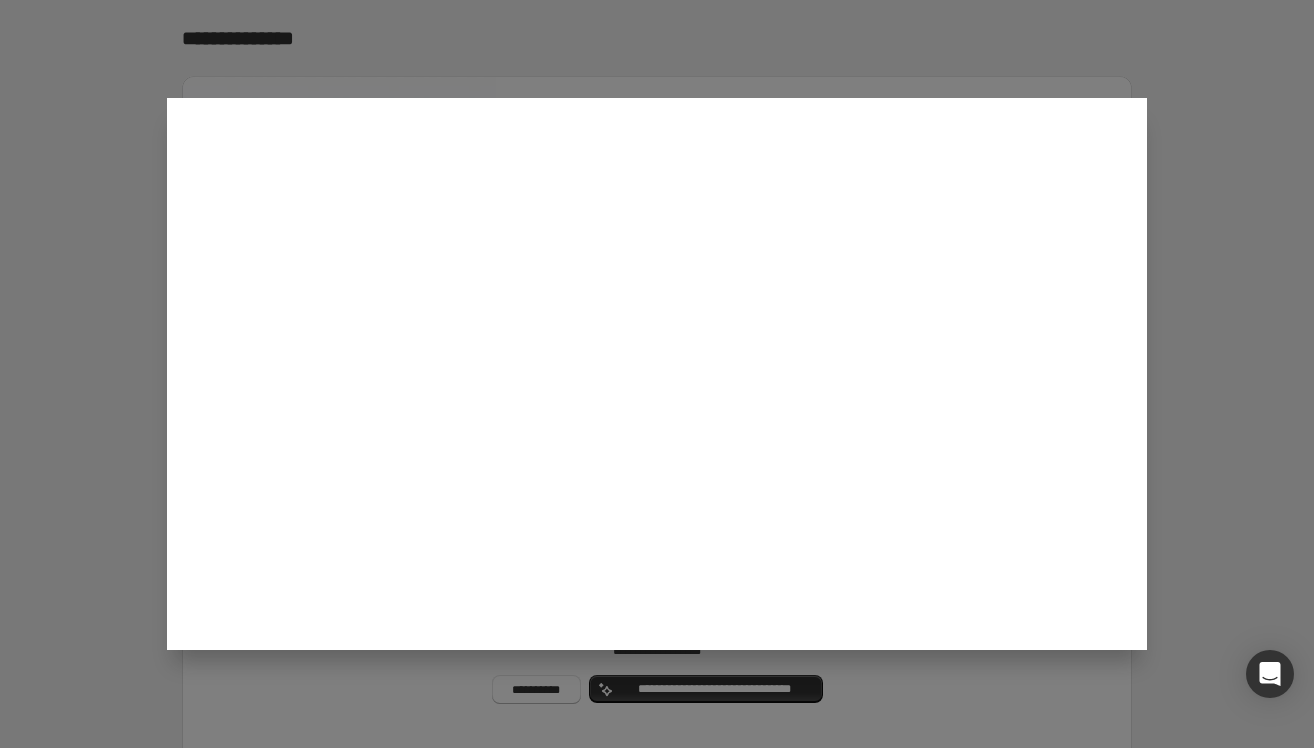 click at bounding box center (657, 374) 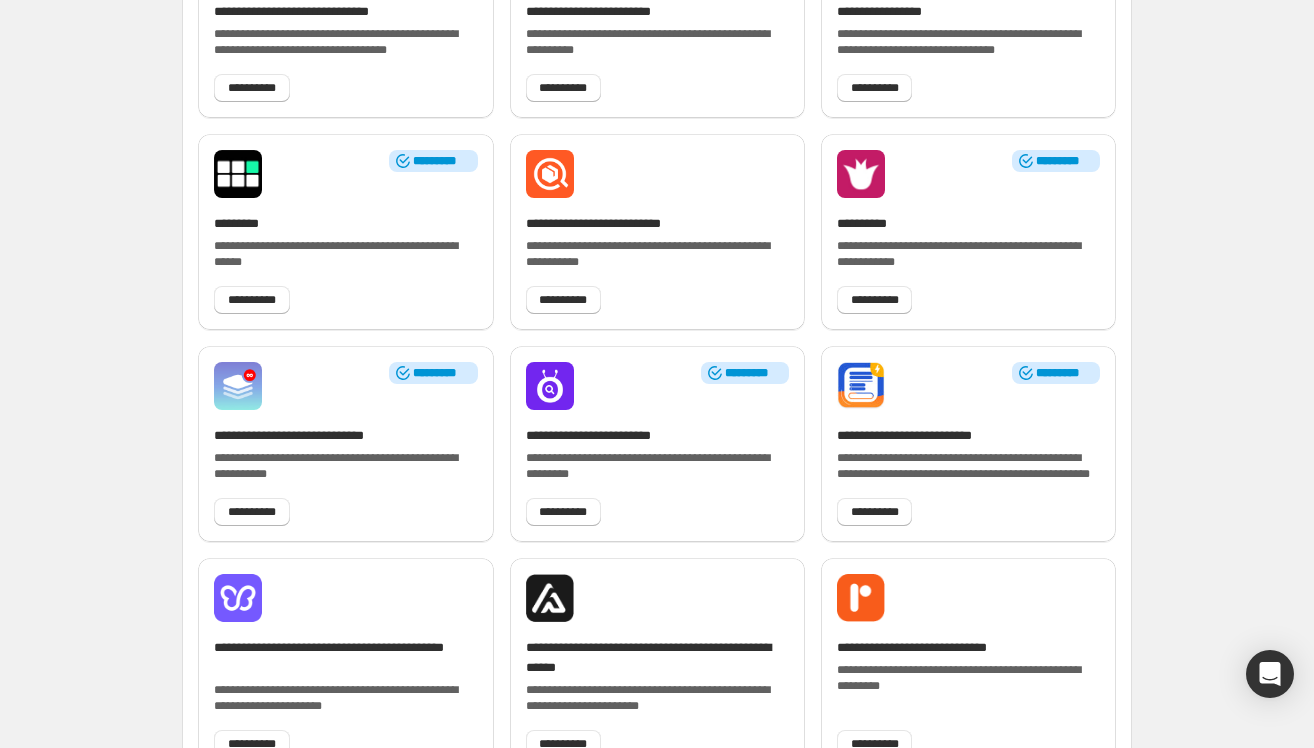 scroll, scrollTop: 899, scrollLeft: 0, axis: vertical 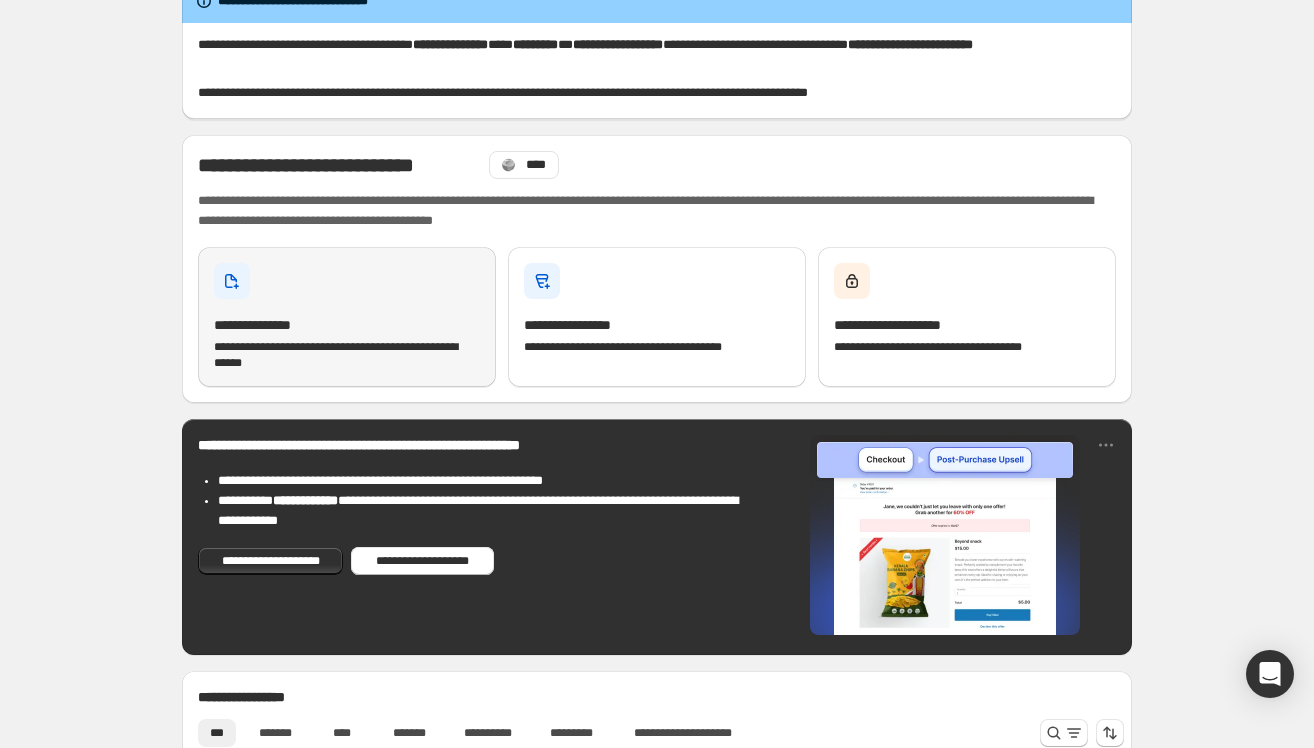 click on "**********" at bounding box center [347, 355] 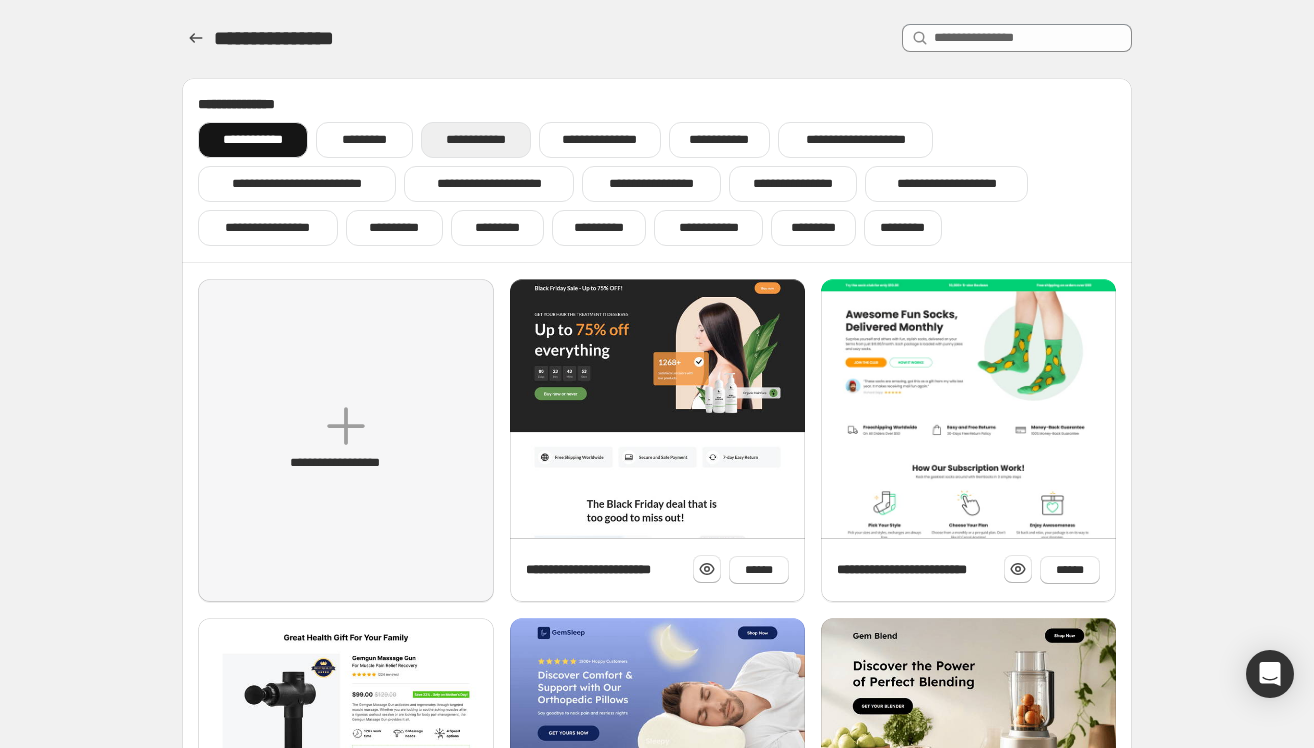 click on "**********" at bounding box center [475, 140] 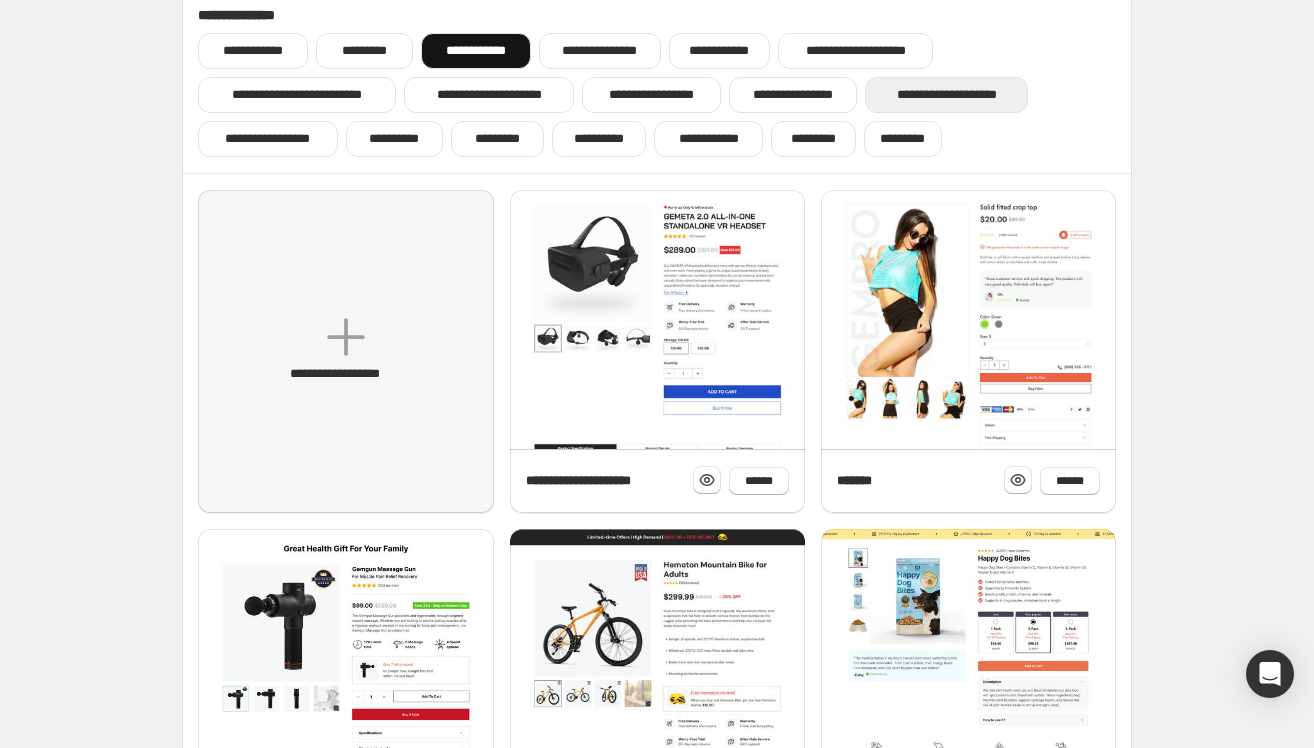 scroll, scrollTop: 94, scrollLeft: 0, axis: vertical 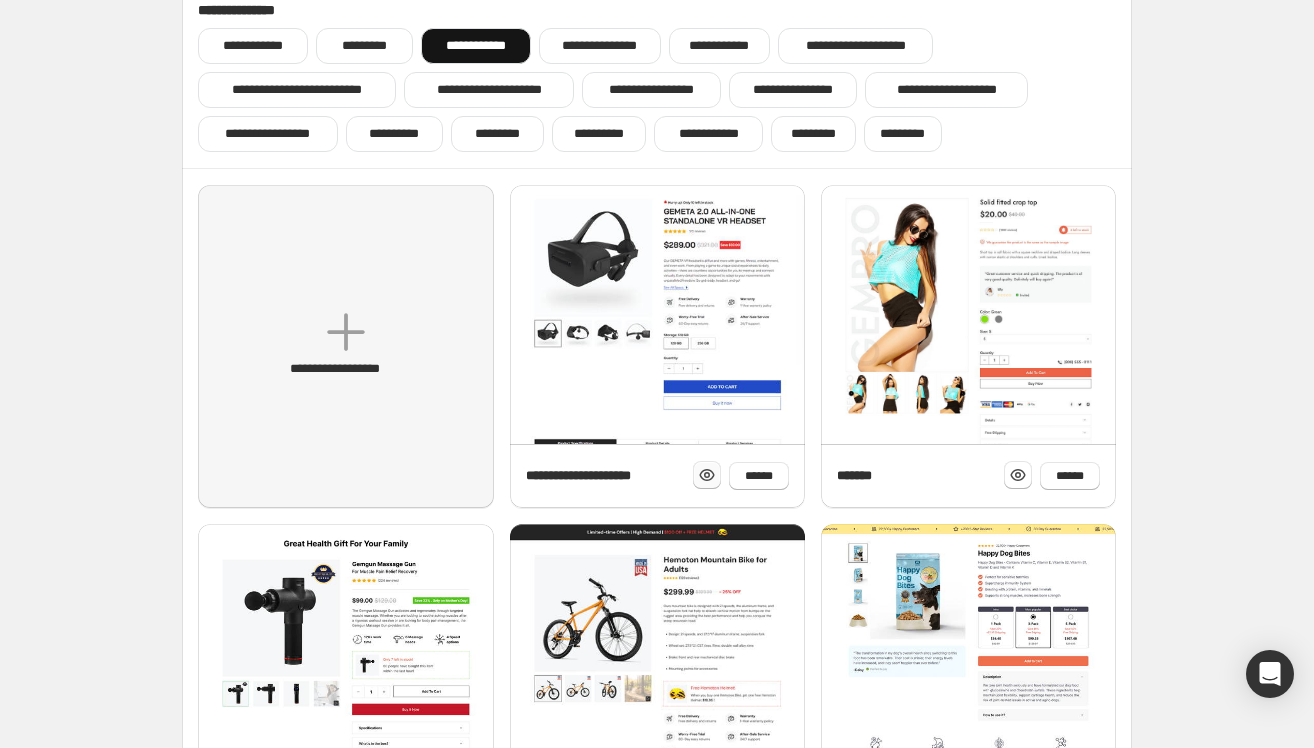 click 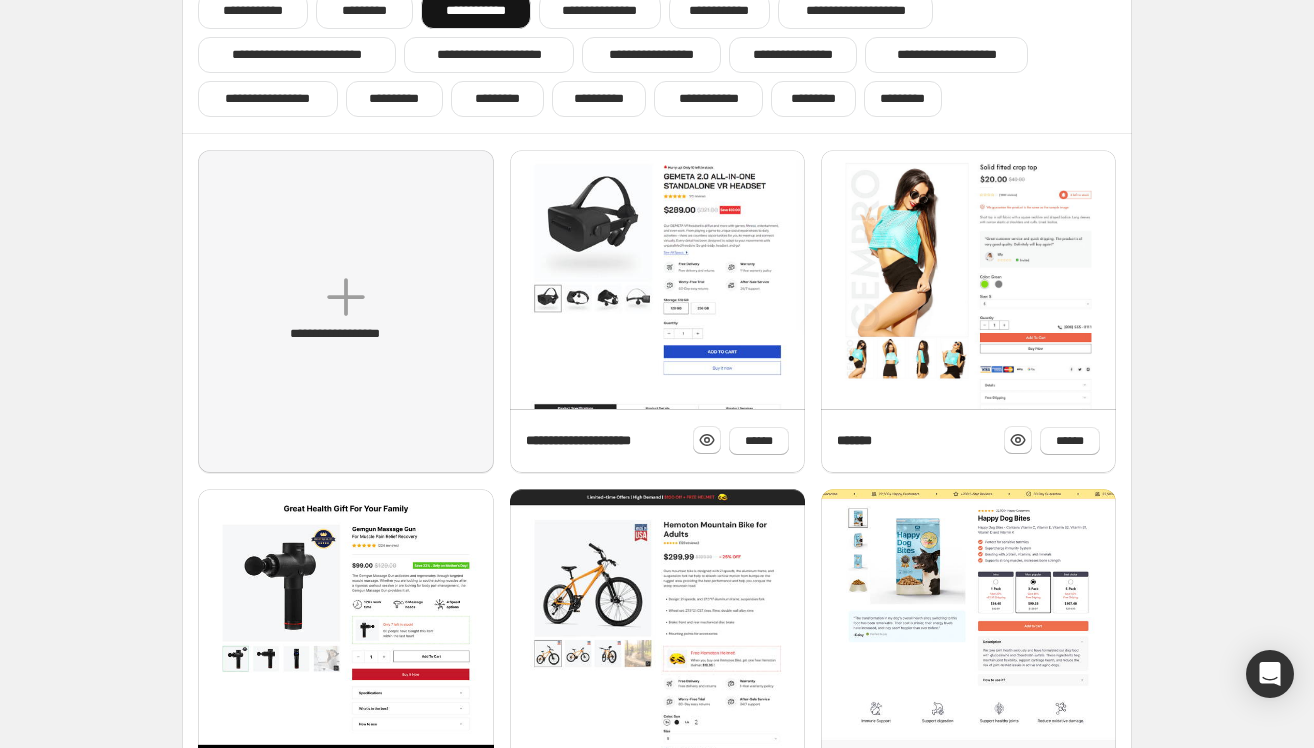scroll, scrollTop: 148, scrollLeft: 0, axis: vertical 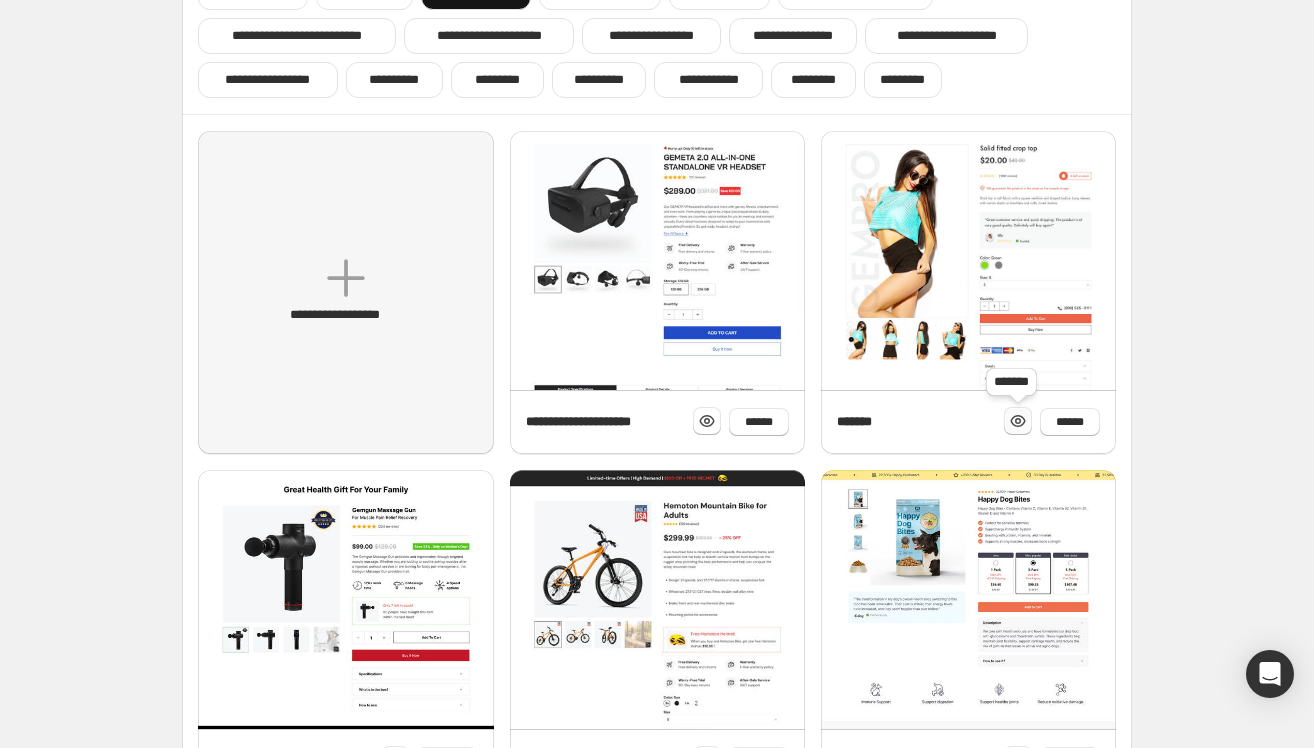 click 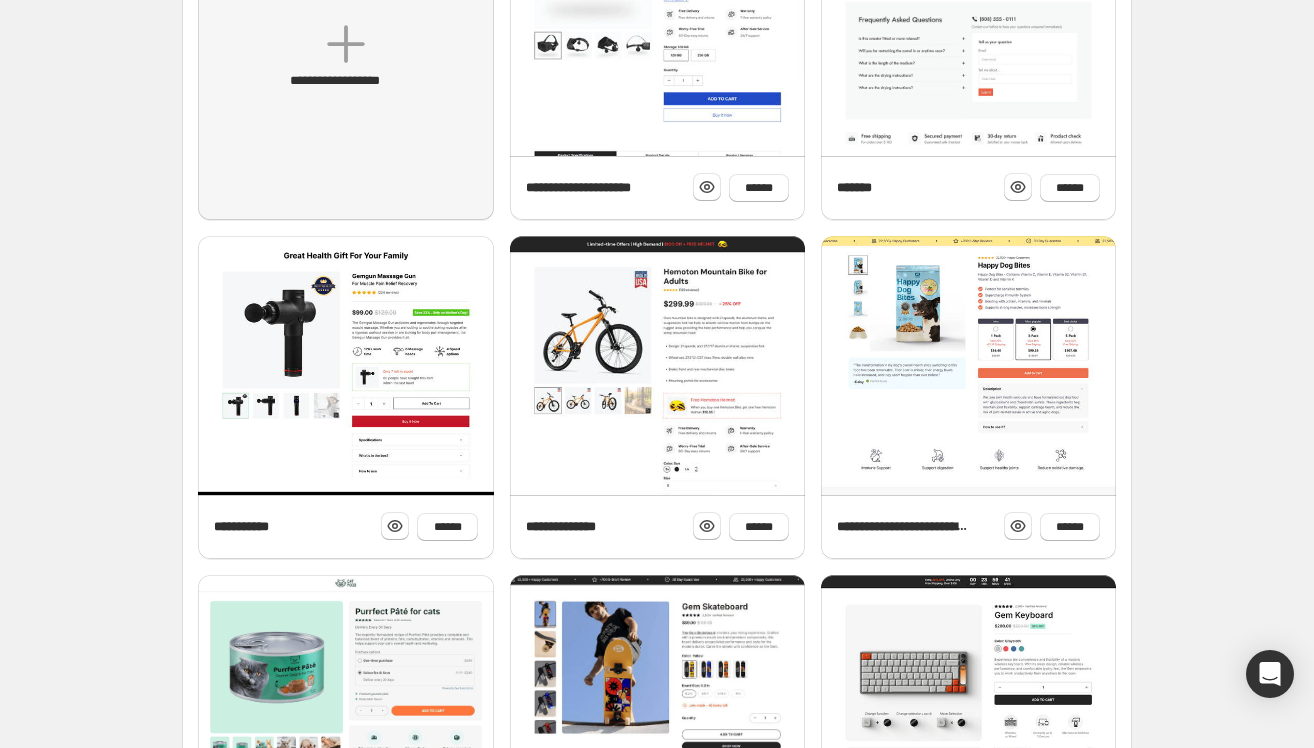 scroll, scrollTop: 385, scrollLeft: 0, axis: vertical 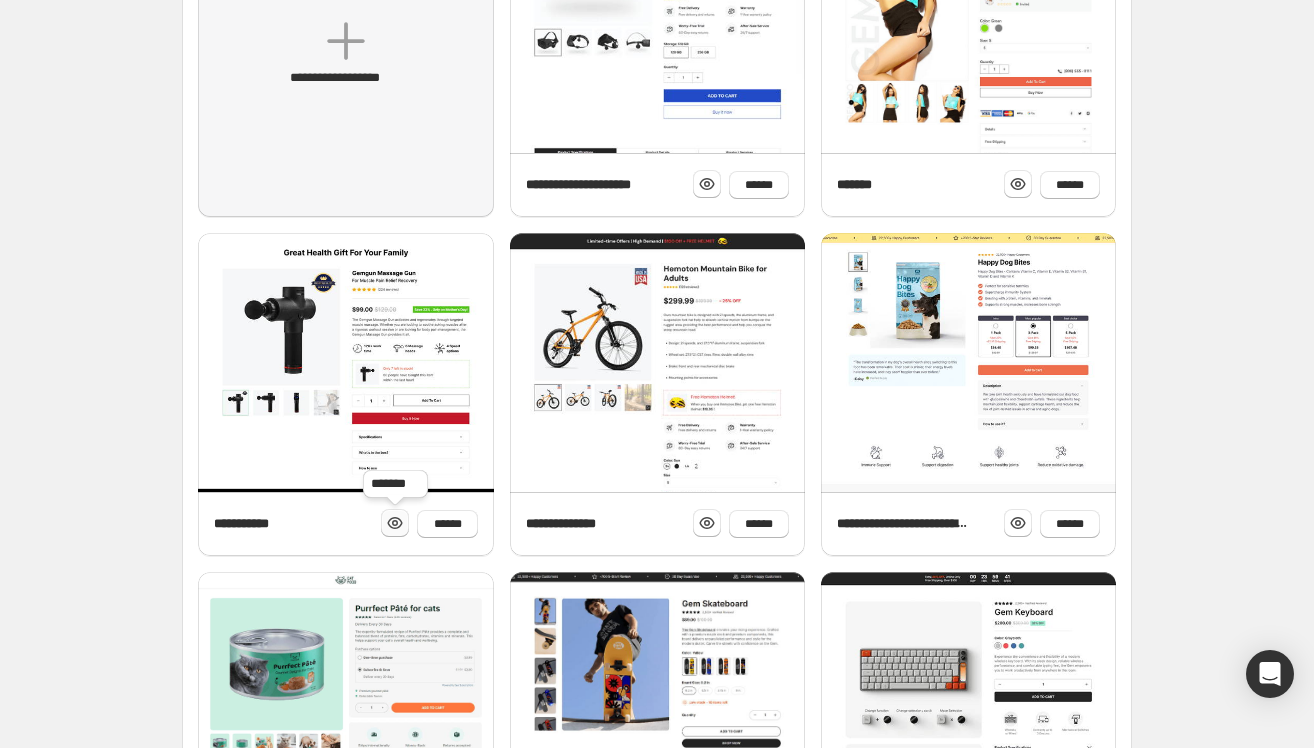 click at bounding box center (395, 523) 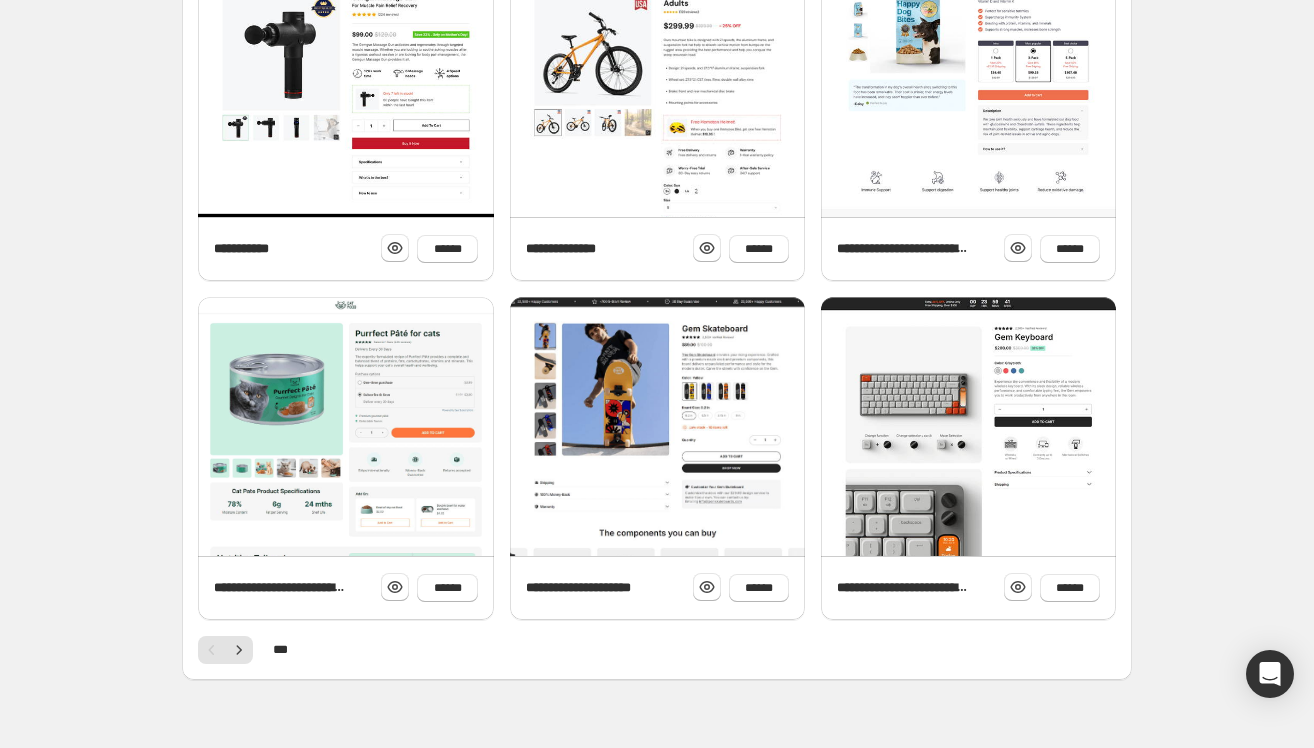 scroll, scrollTop: 691, scrollLeft: 0, axis: vertical 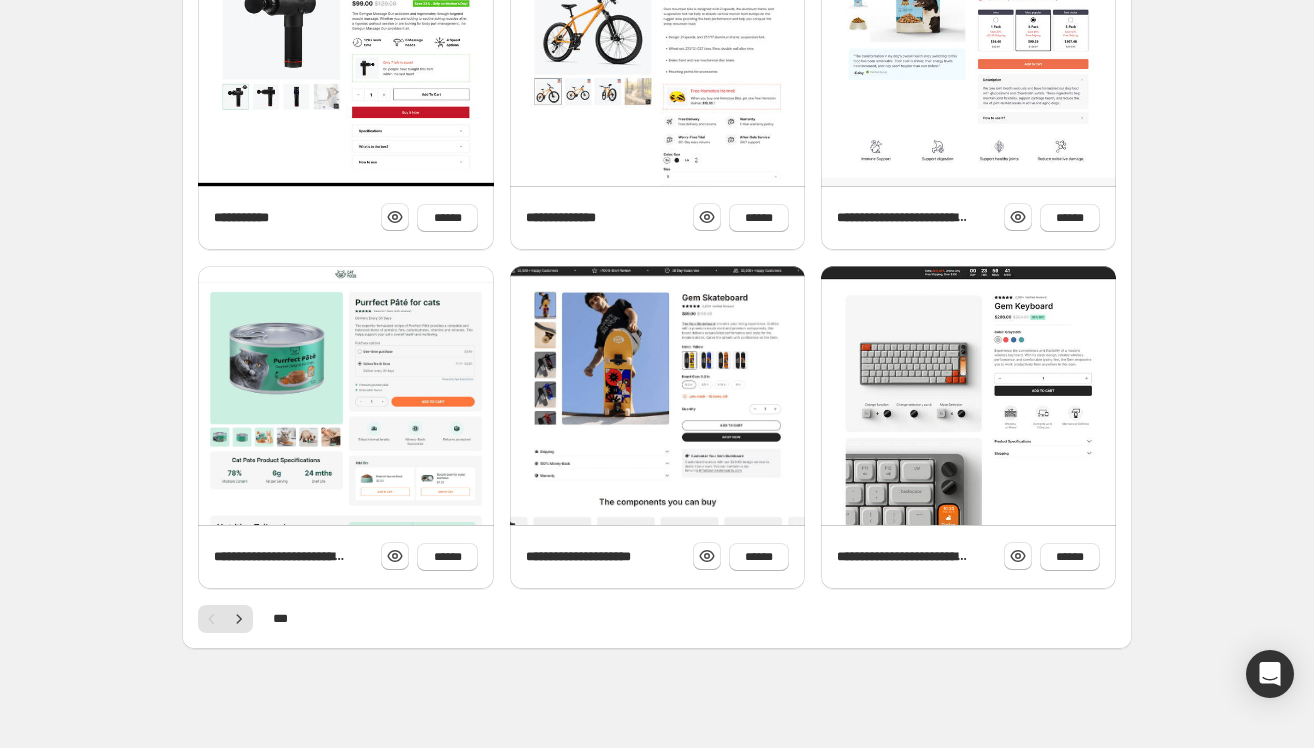 click on "**********" at bounding box center [657, 557] 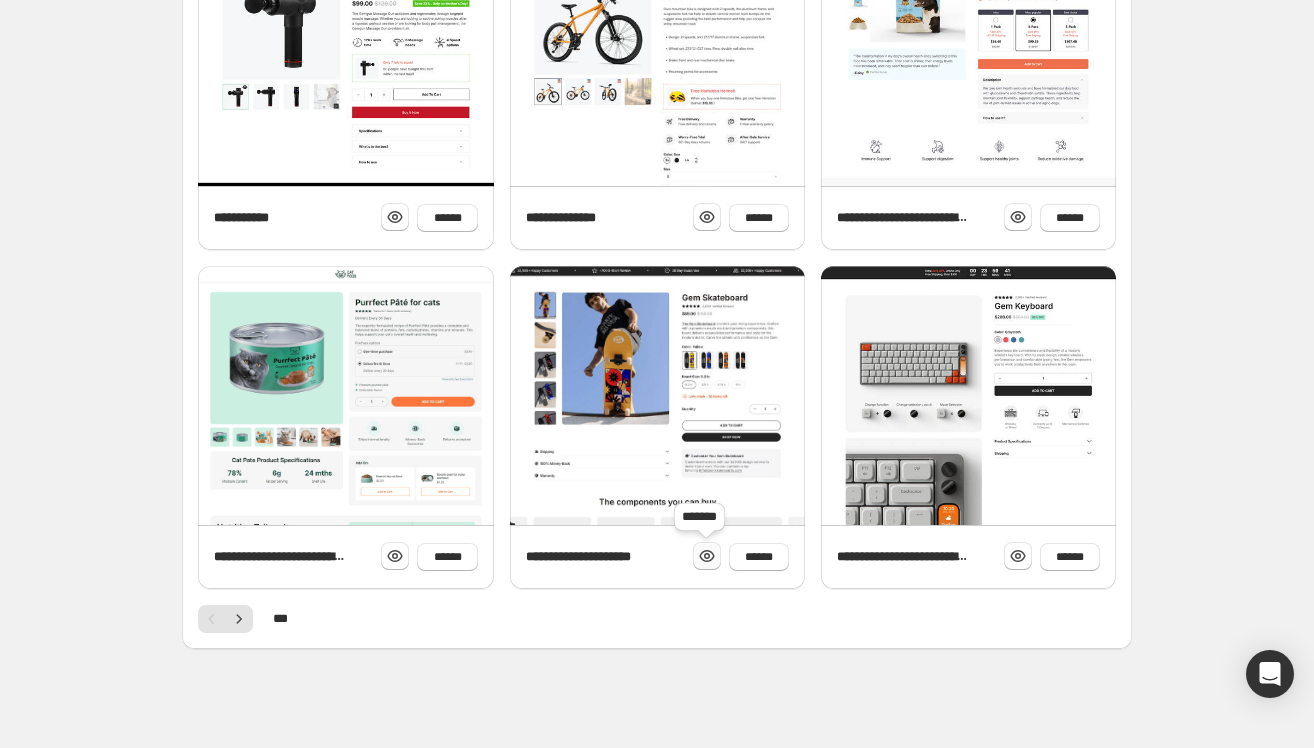 click 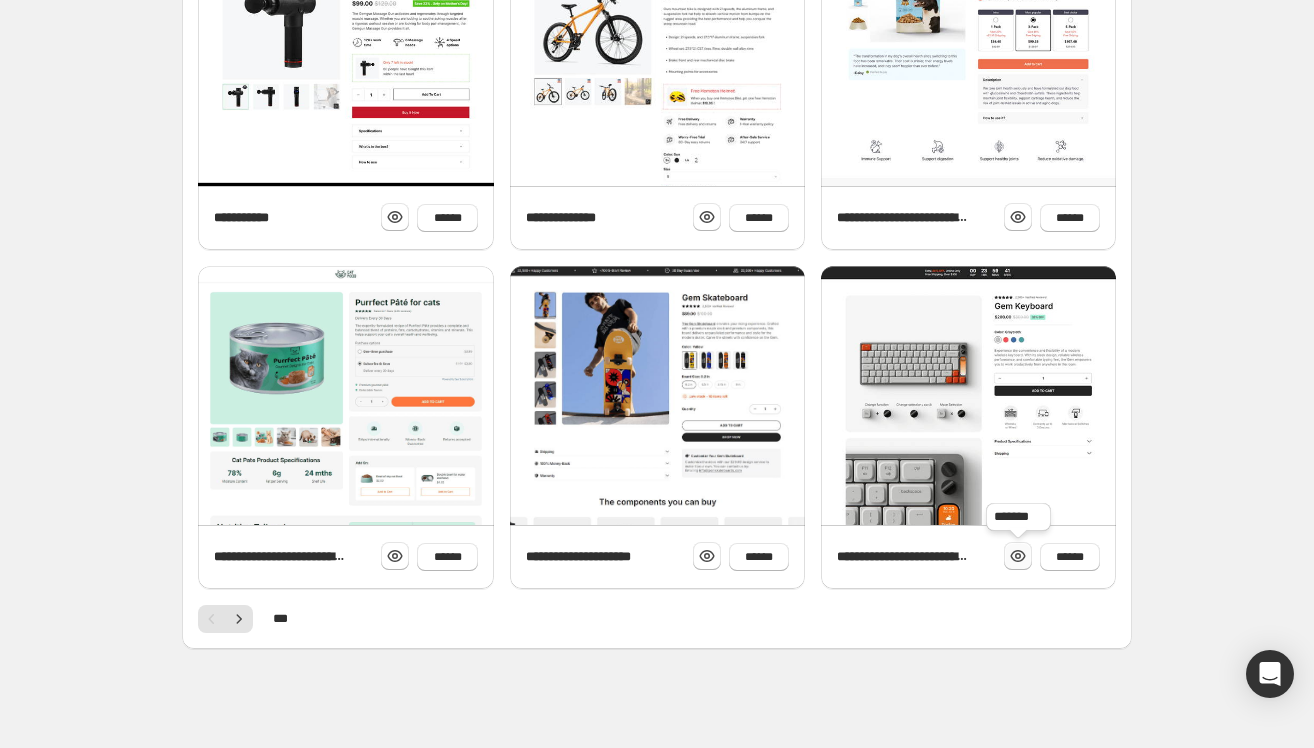 click 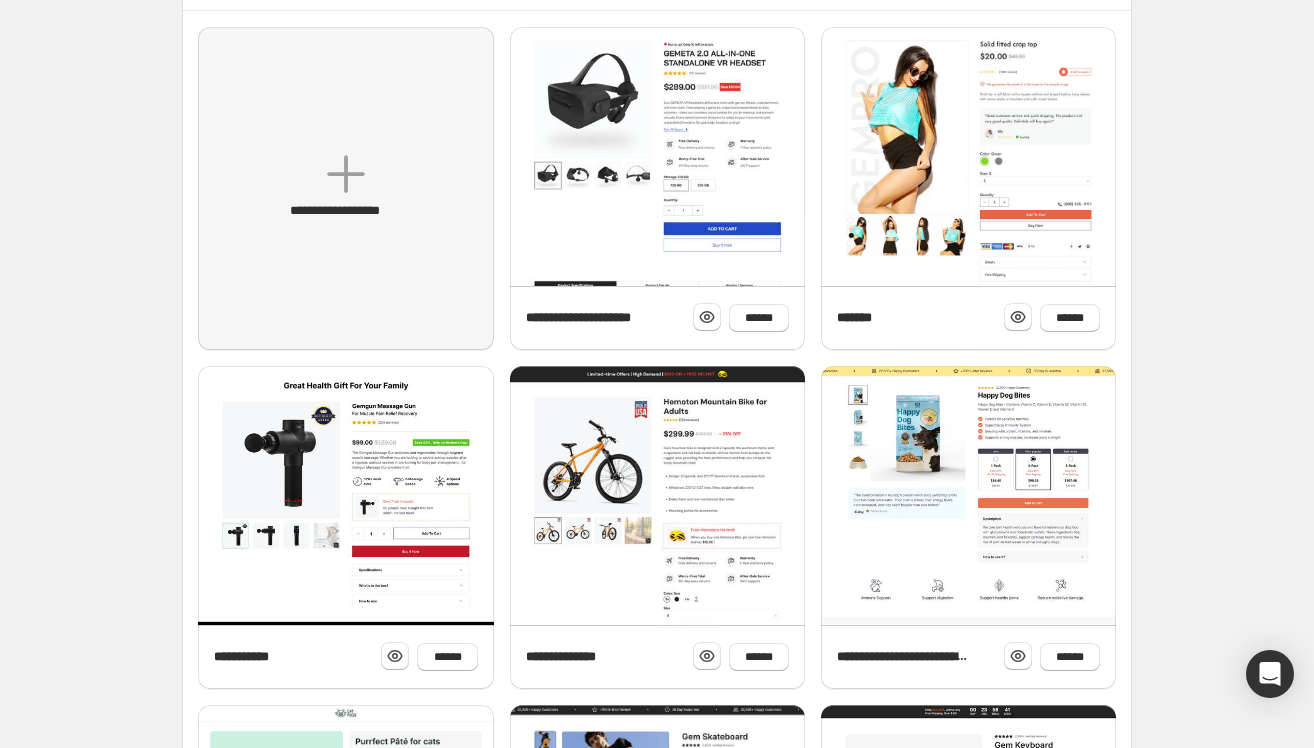scroll, scrollTop: 250, scrollLeft: 0, axis: vertical 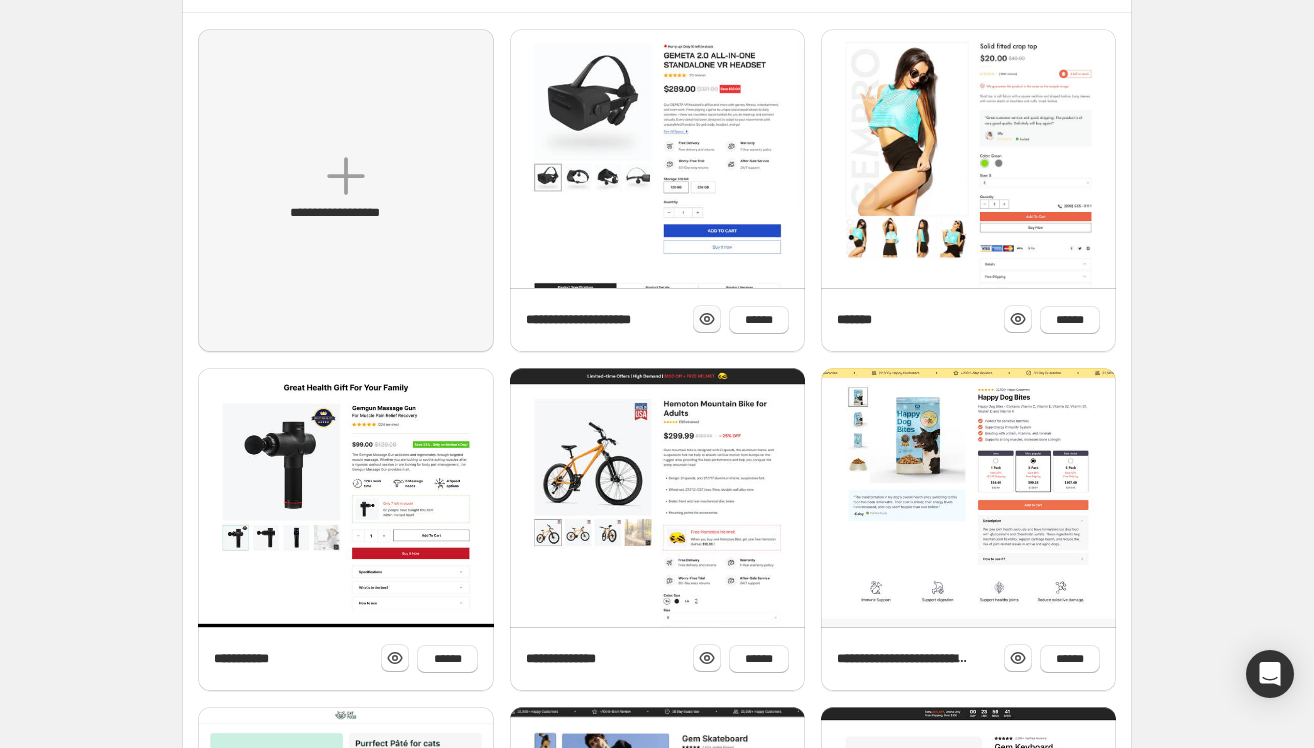 click 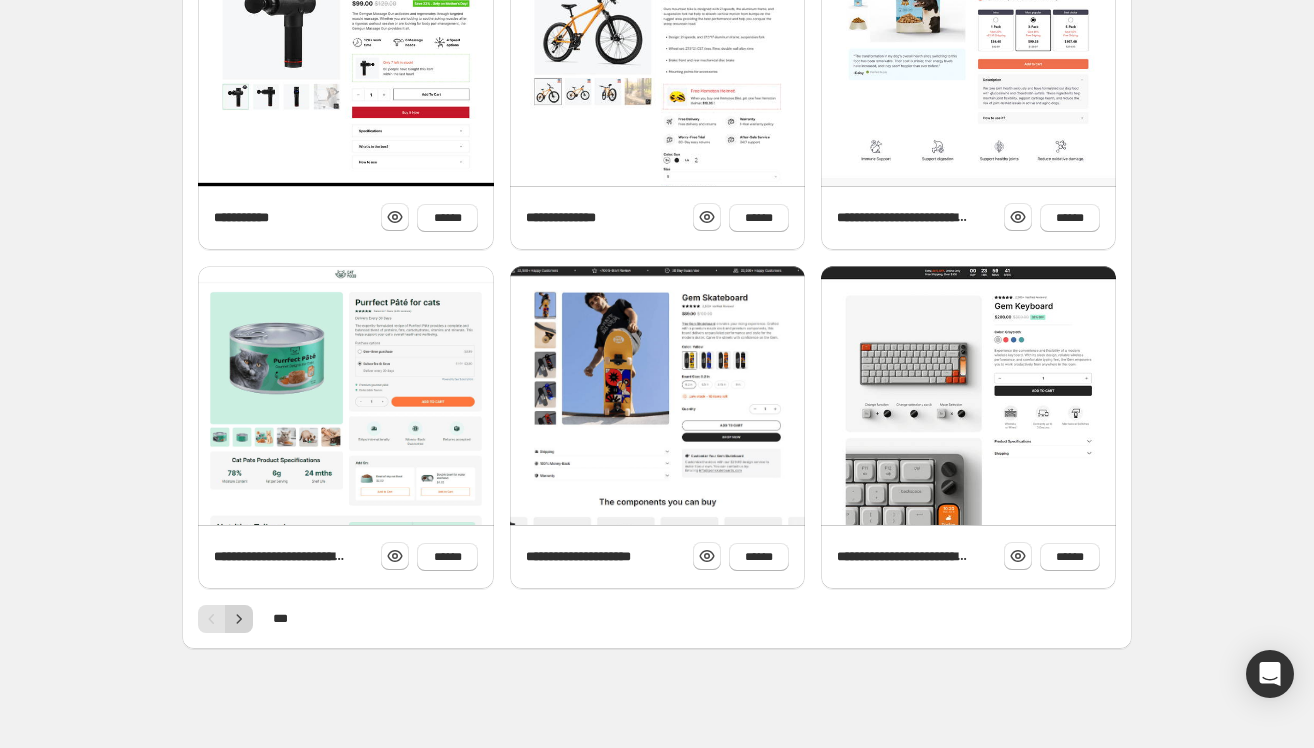 click 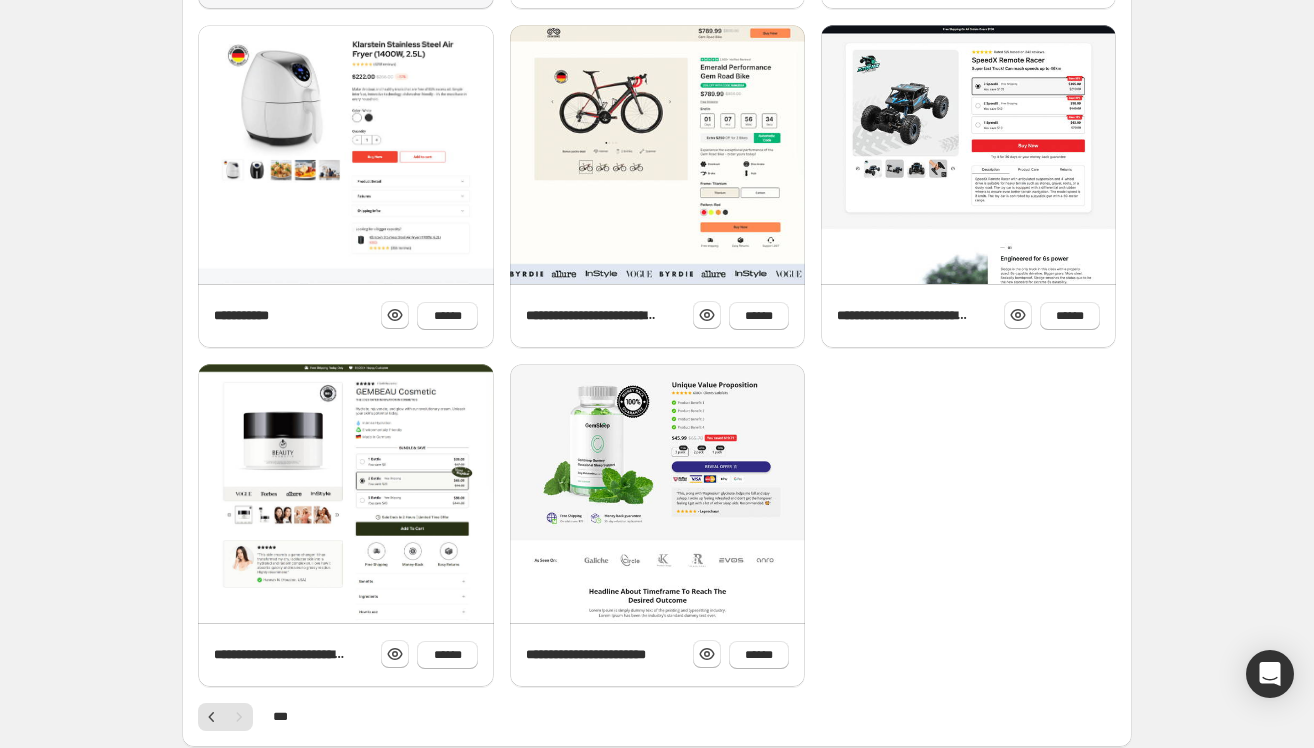 scroll, scrollTop: 590, scrollLeft: 0, axis: vertical 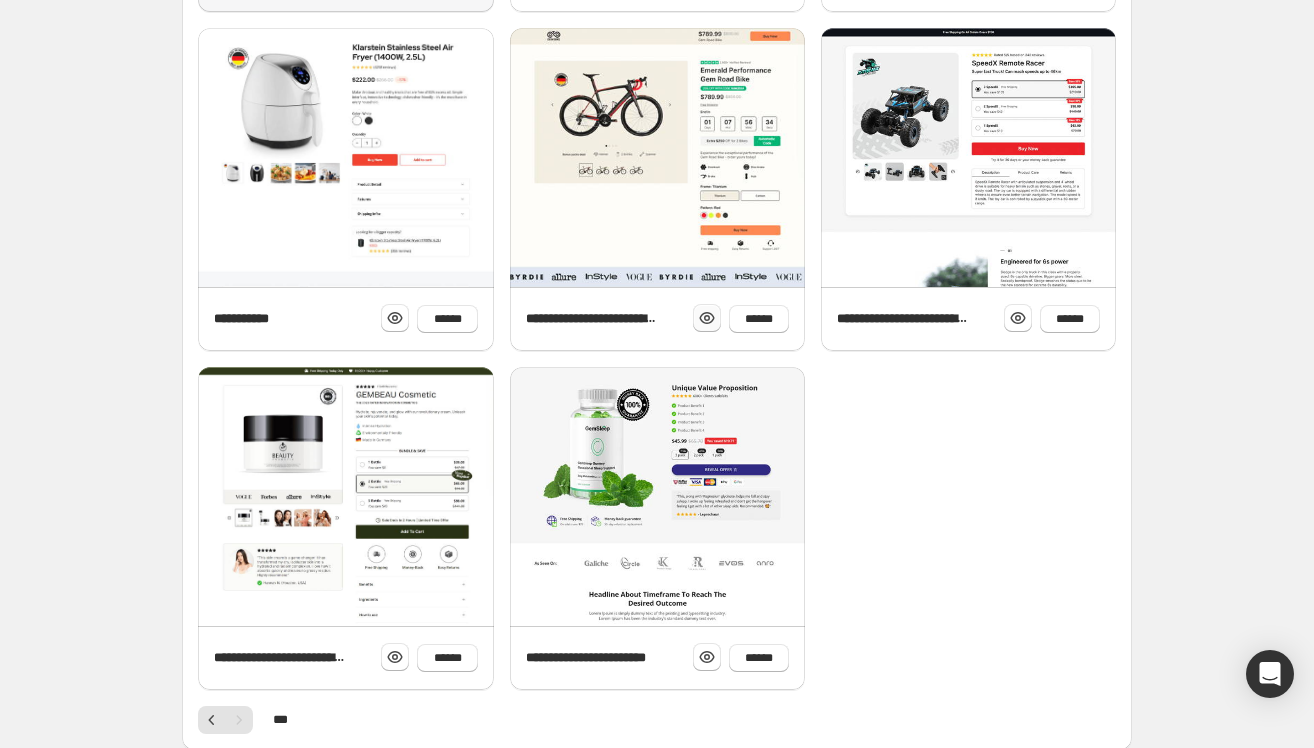 click 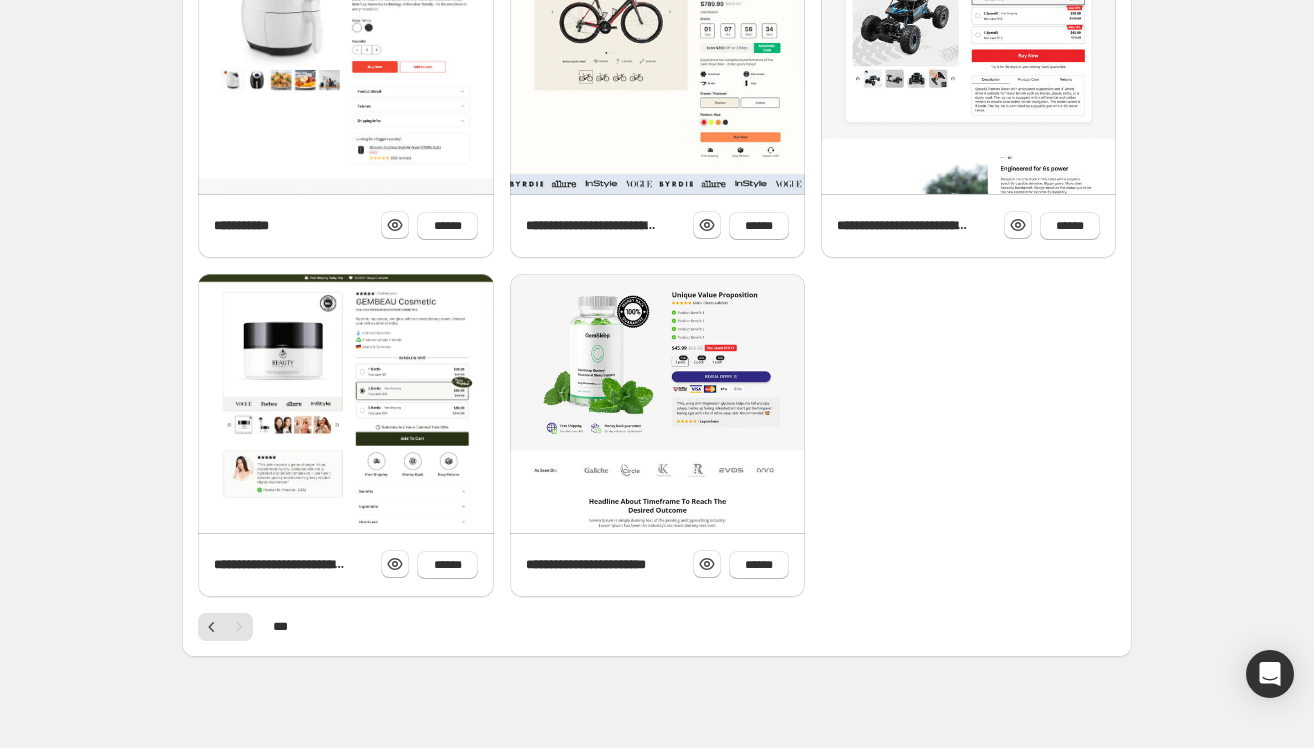 scroll, scrollTop: 691, scrollLeft: 0, axis: vertical 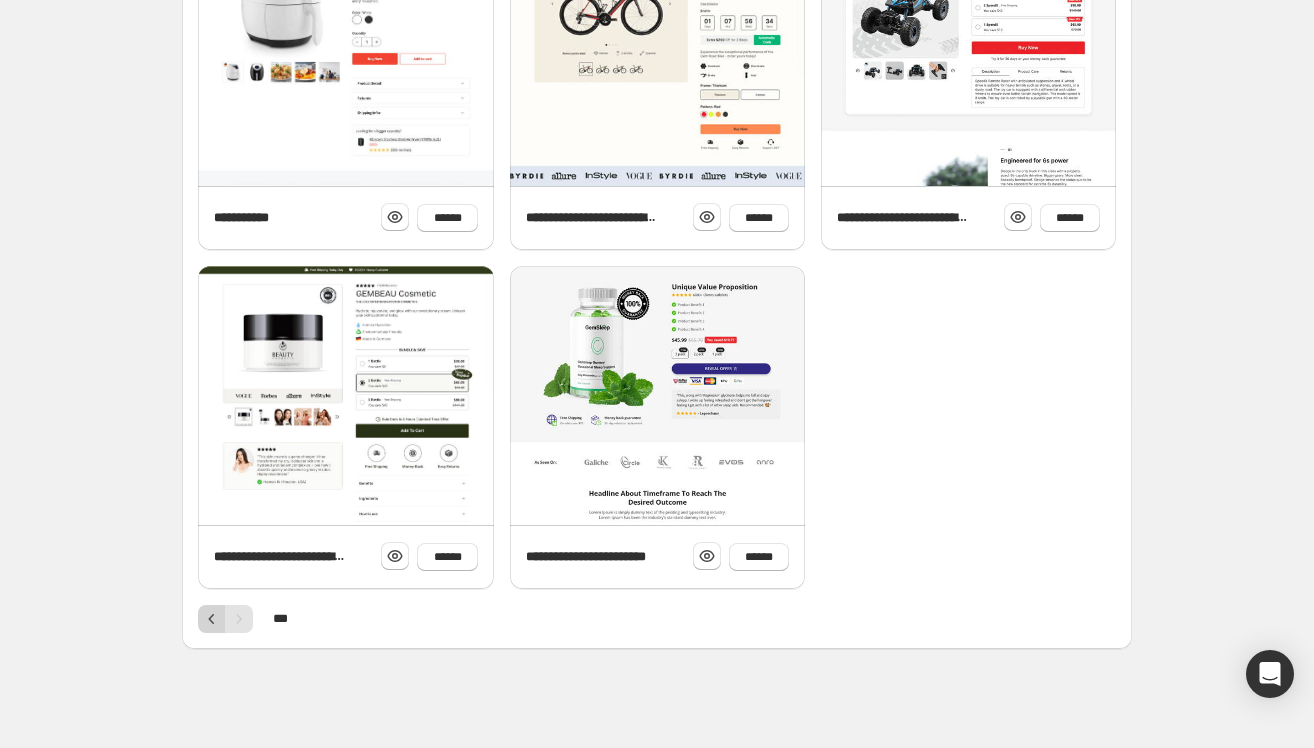 click 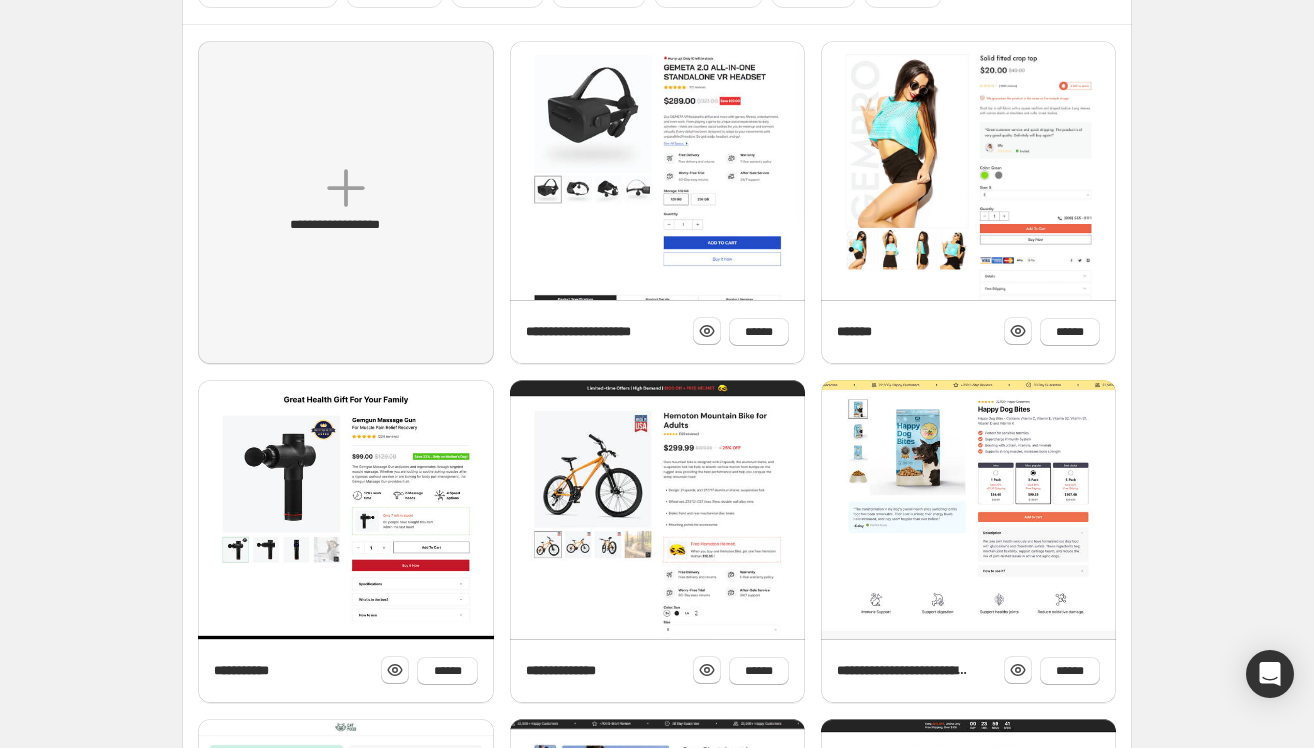 scroll, scrollTop: 691, scrollLeft: 0, axis: vertical 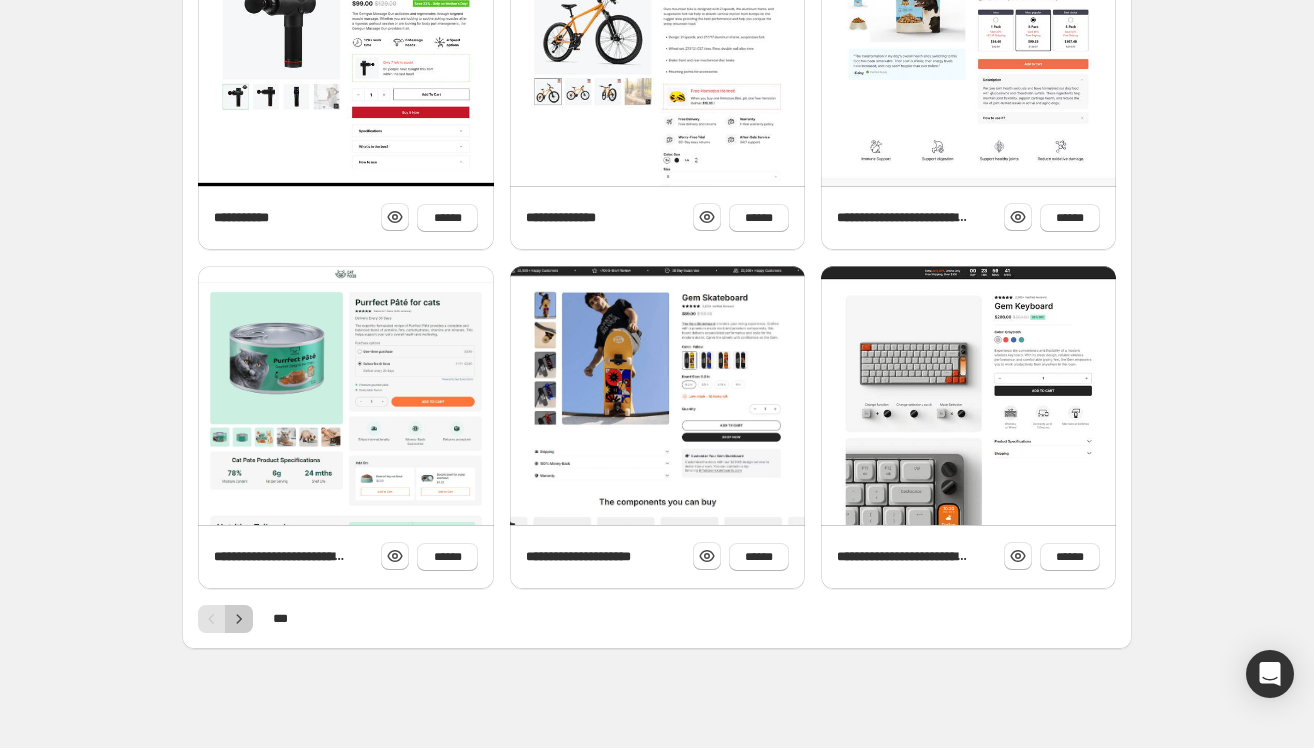 click 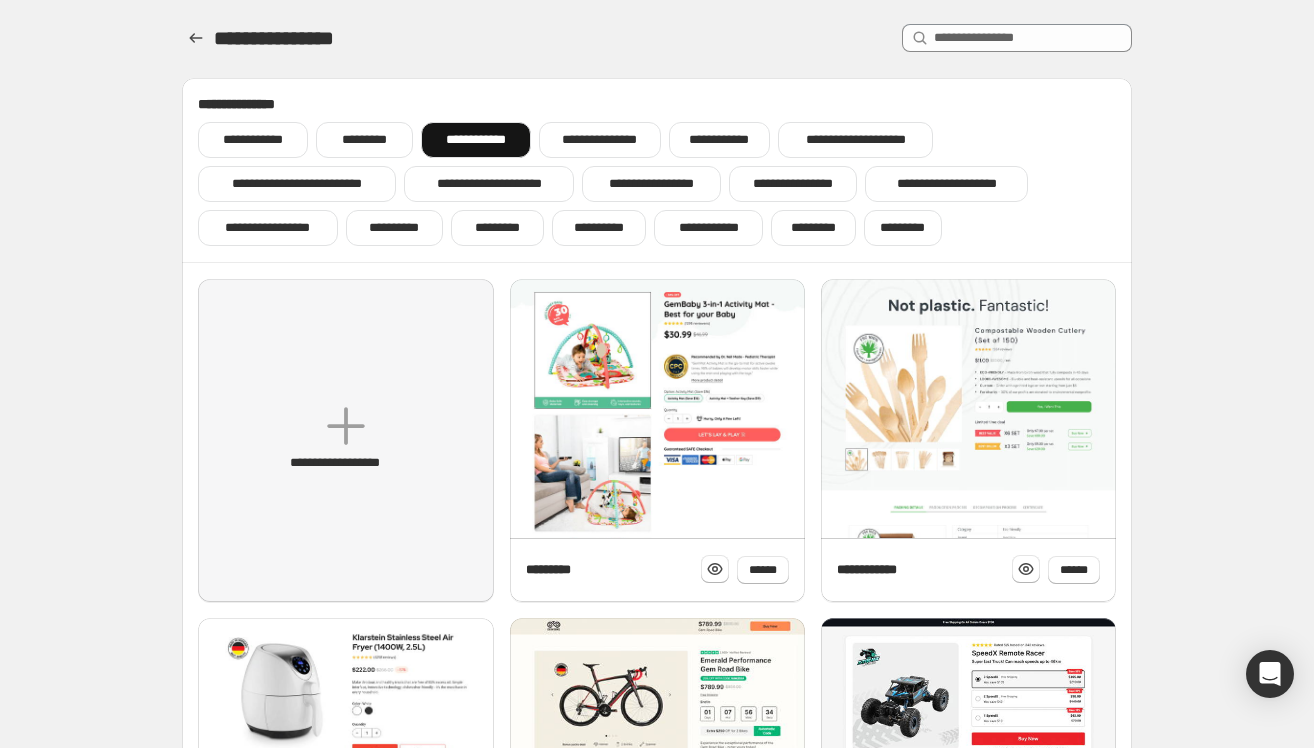 scroll, scrollTop: 691, scrollLeft: 0, axis: vertical 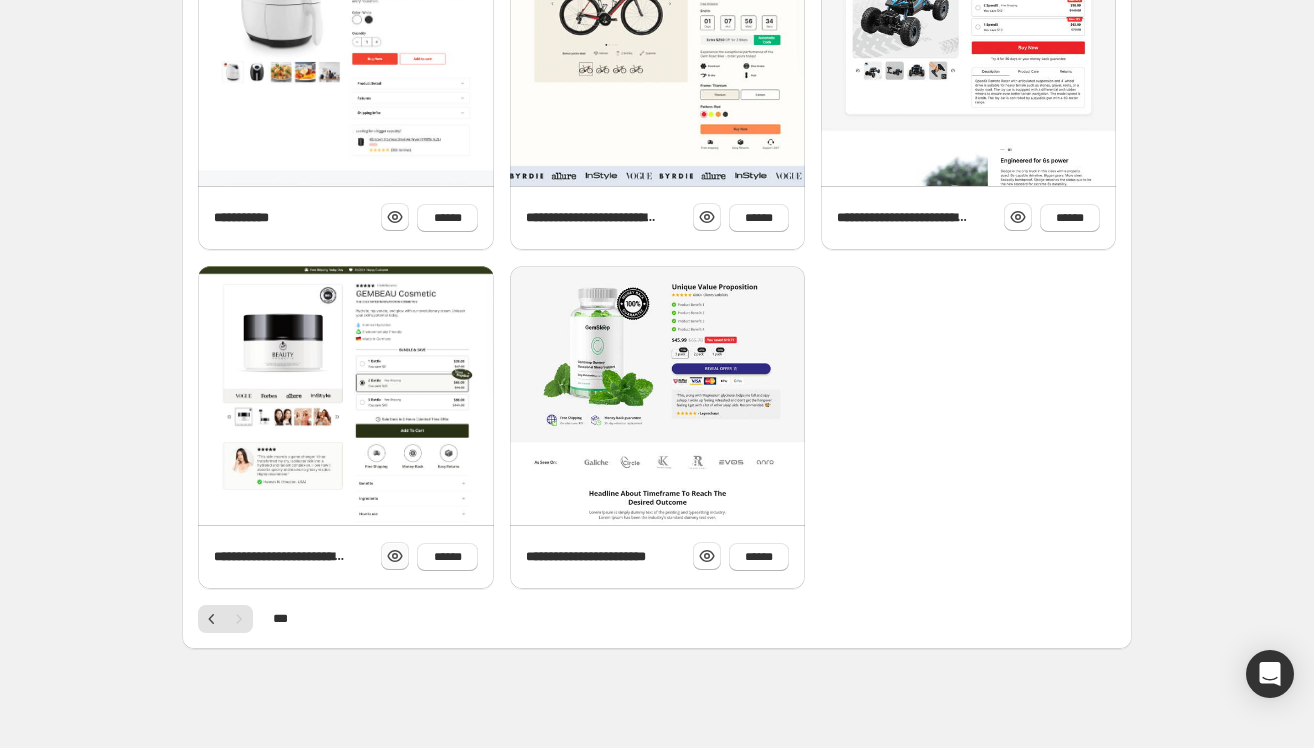 click 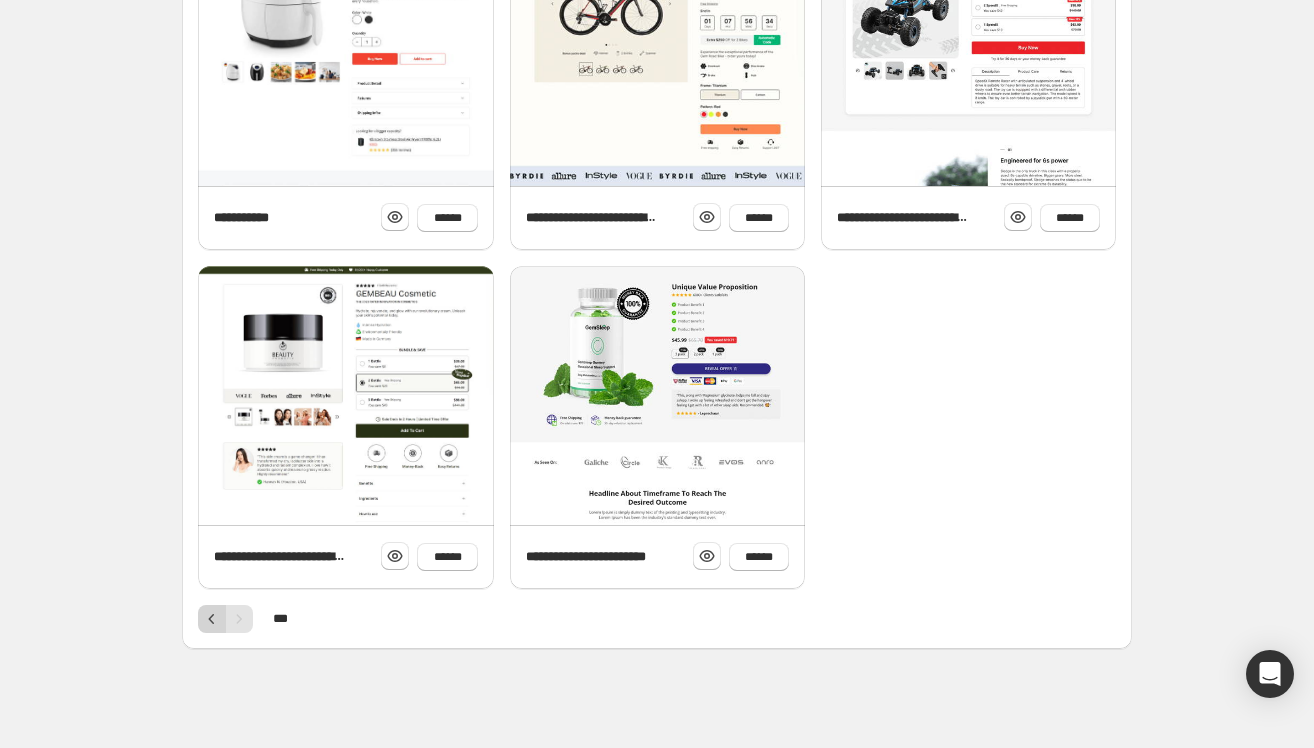 click 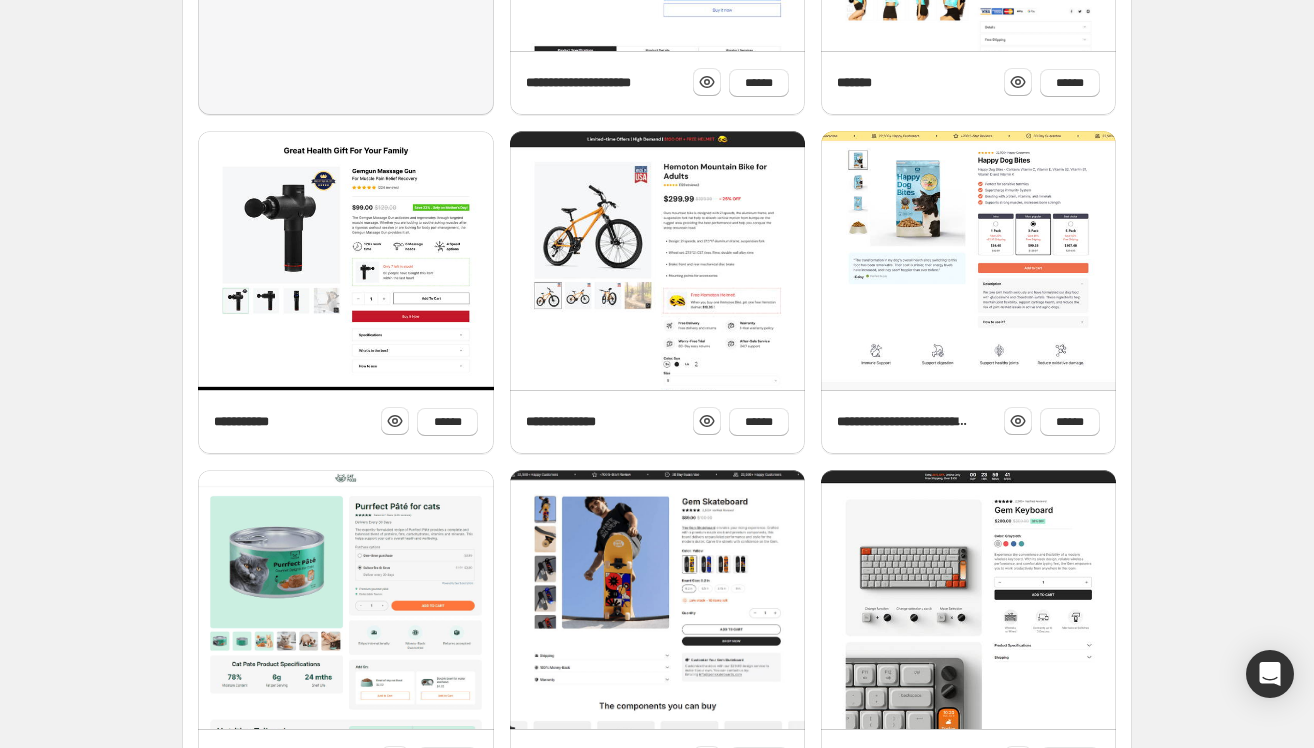 scroll, scrollTop: 405, scrollLeft: 0, axis: vertical 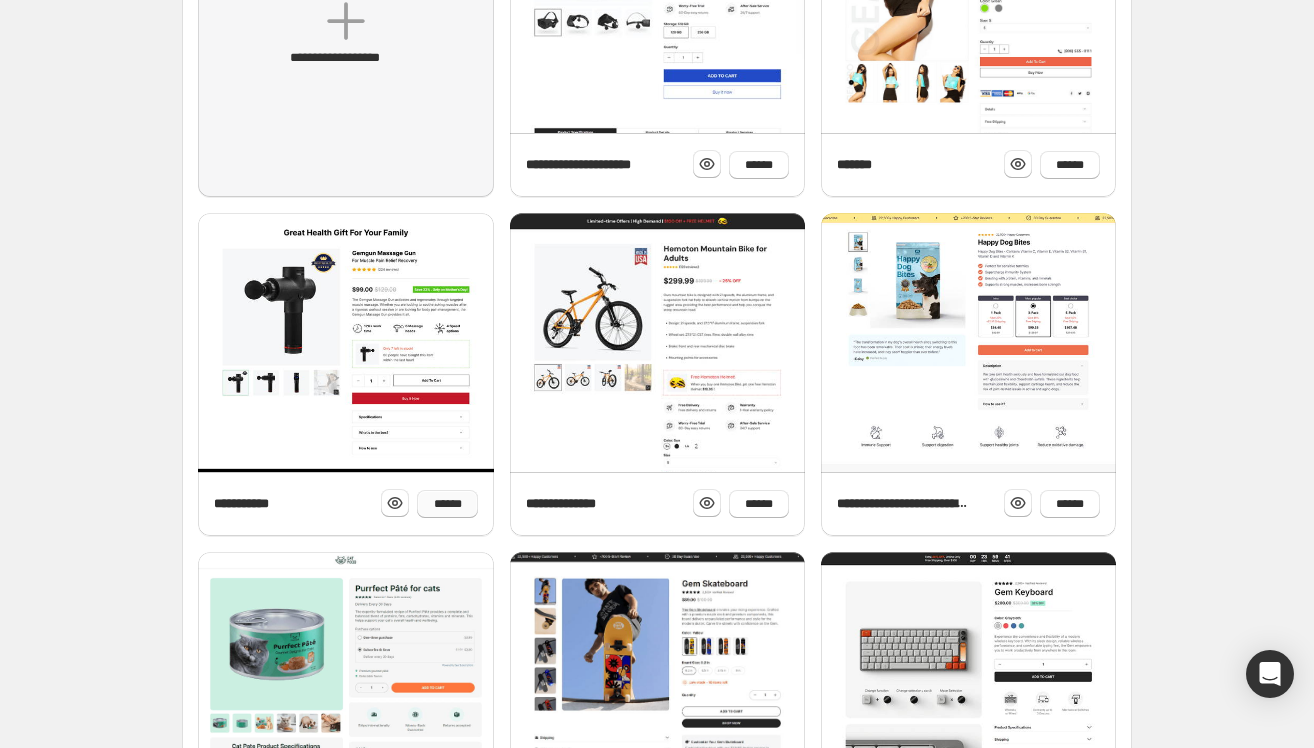 click on "******" at bounding box center (447, 504) 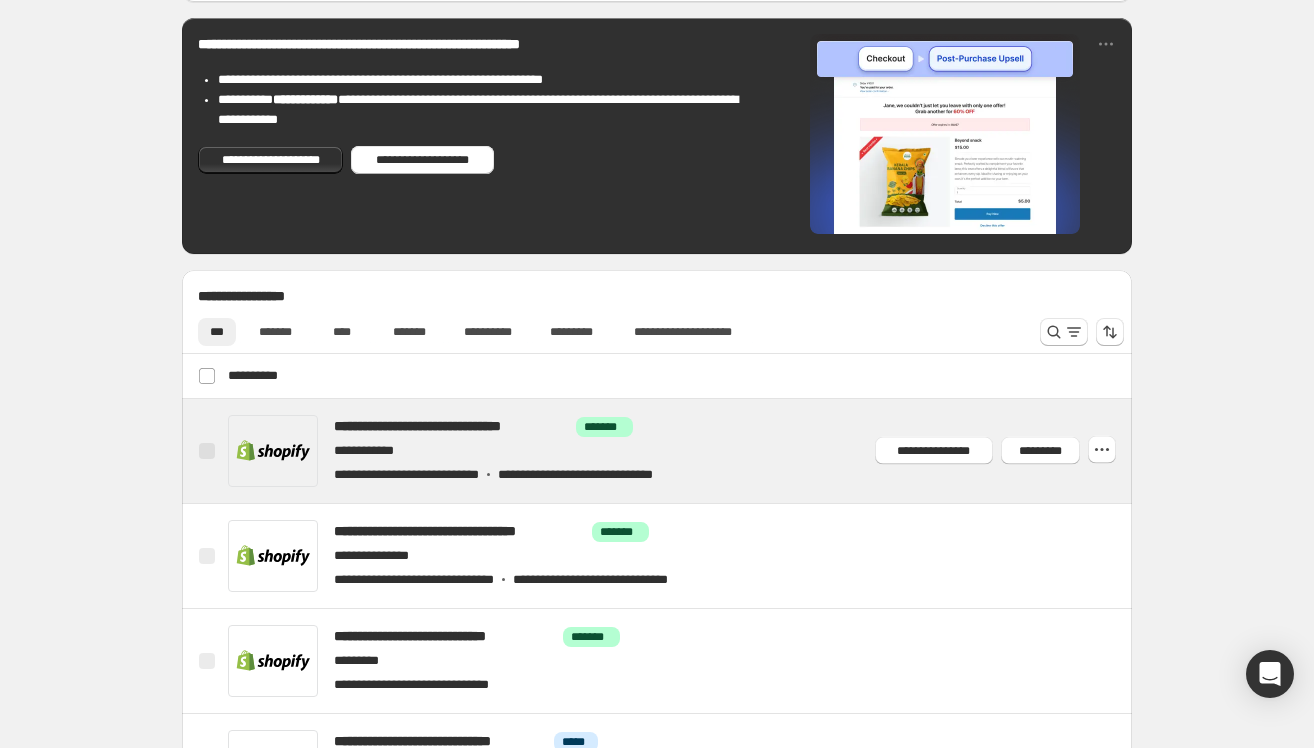 scroll, scrollTop: 647, scrollLeft: 0, axis: vertical 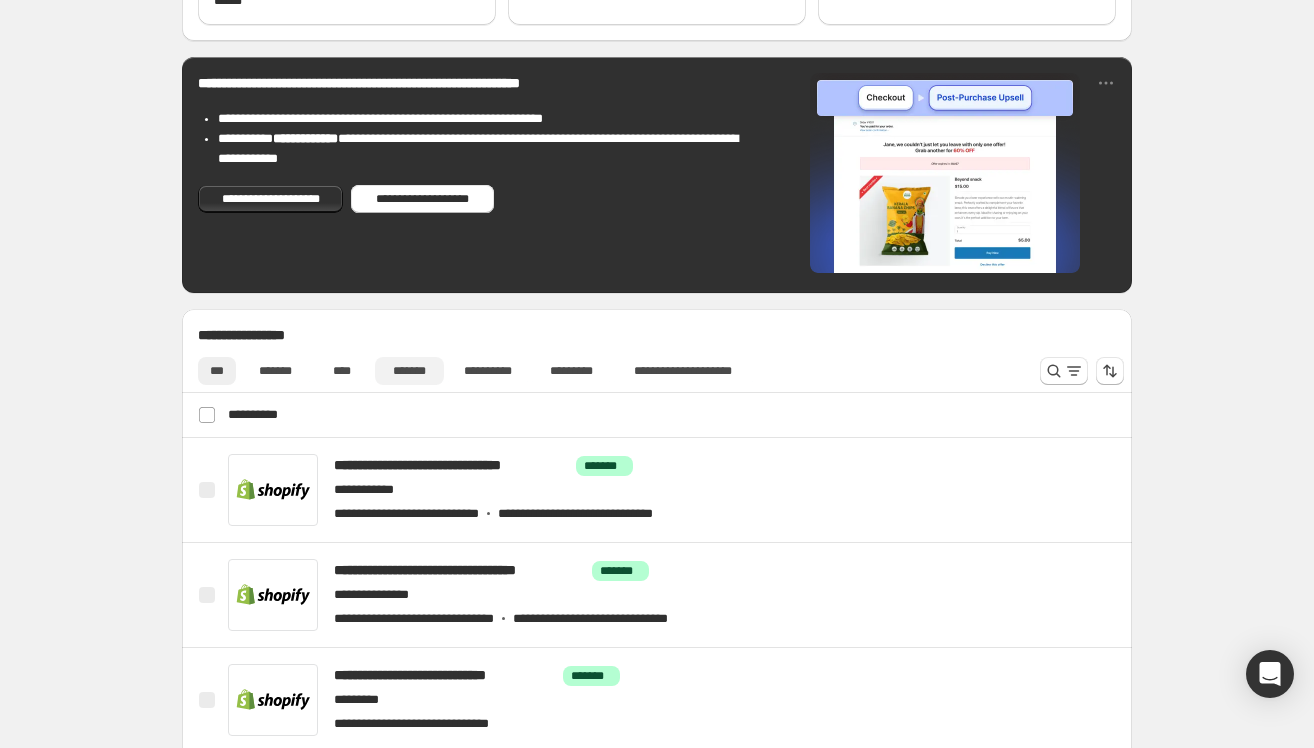 click on "*******" at bounding box center [409, 371] 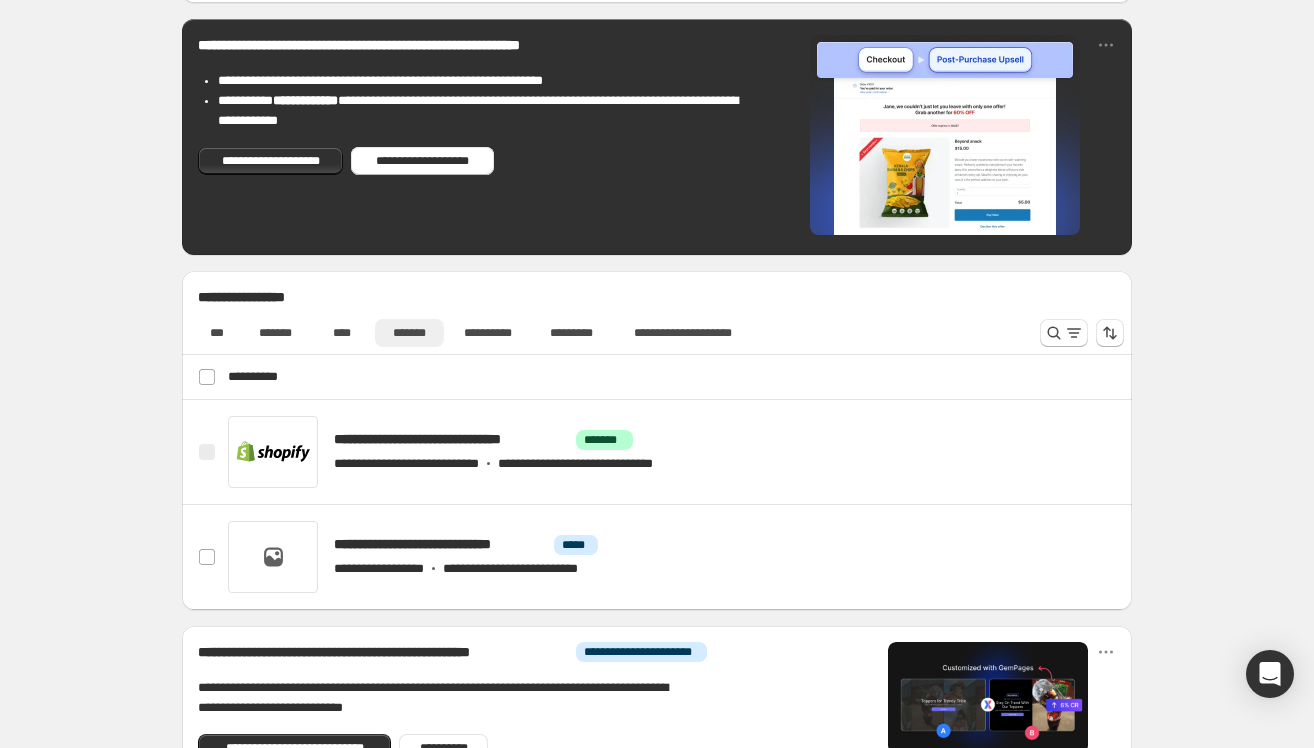 scroll, scrollTop: 701, scrollLeft: 0, axis: vertical 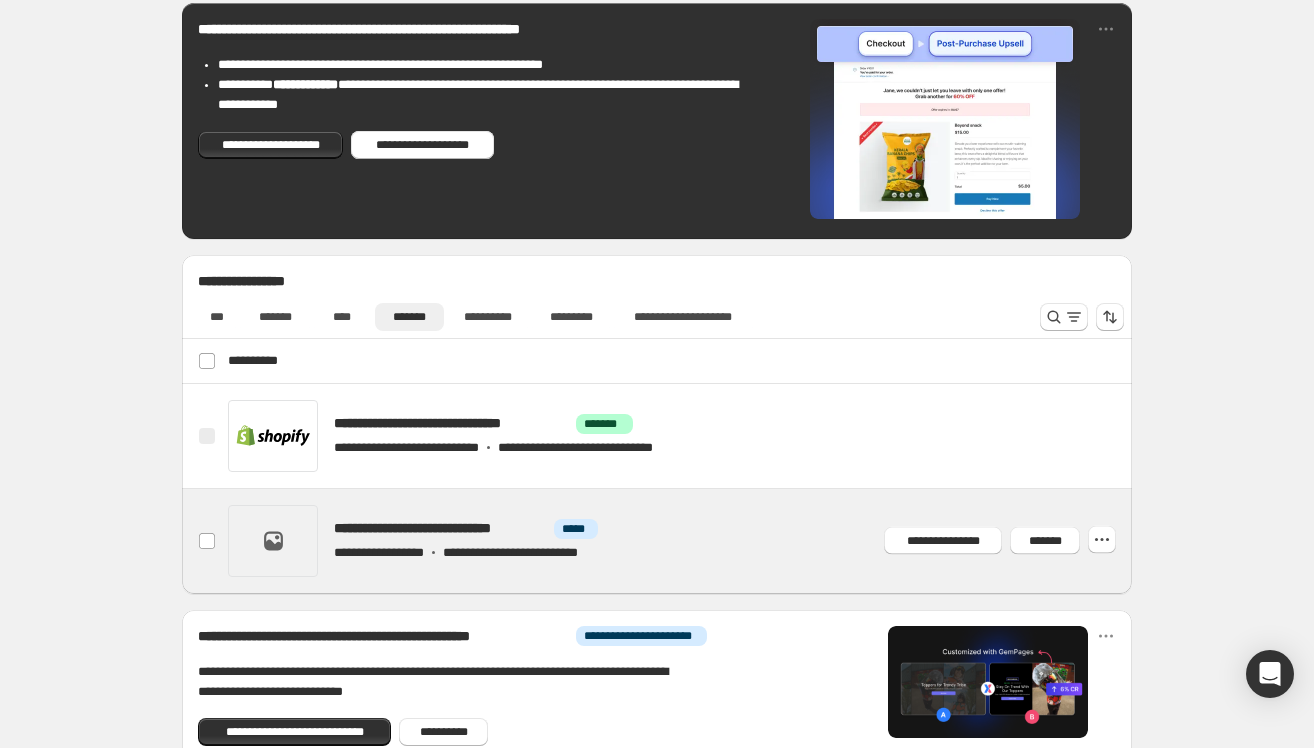 click at bounding box center (681, 541) 